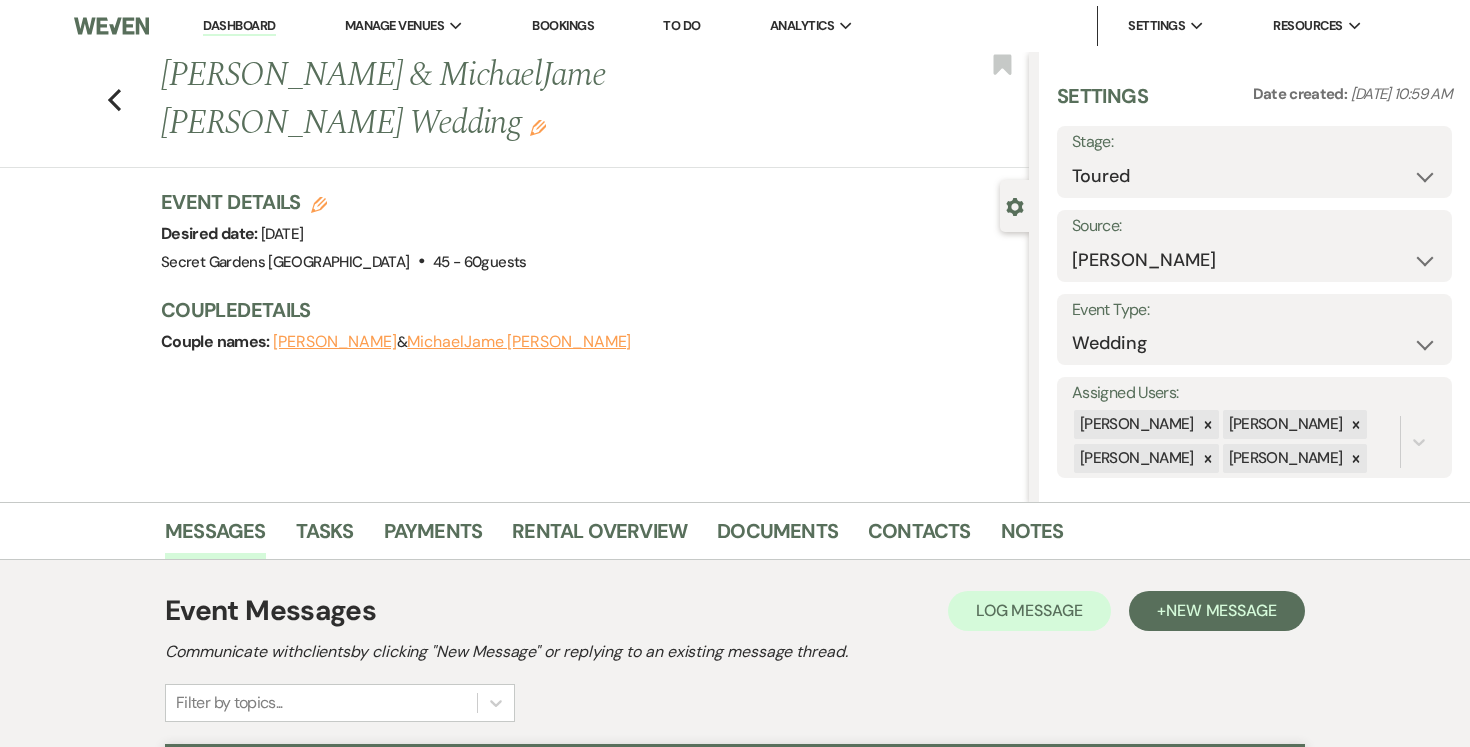 select on "5" 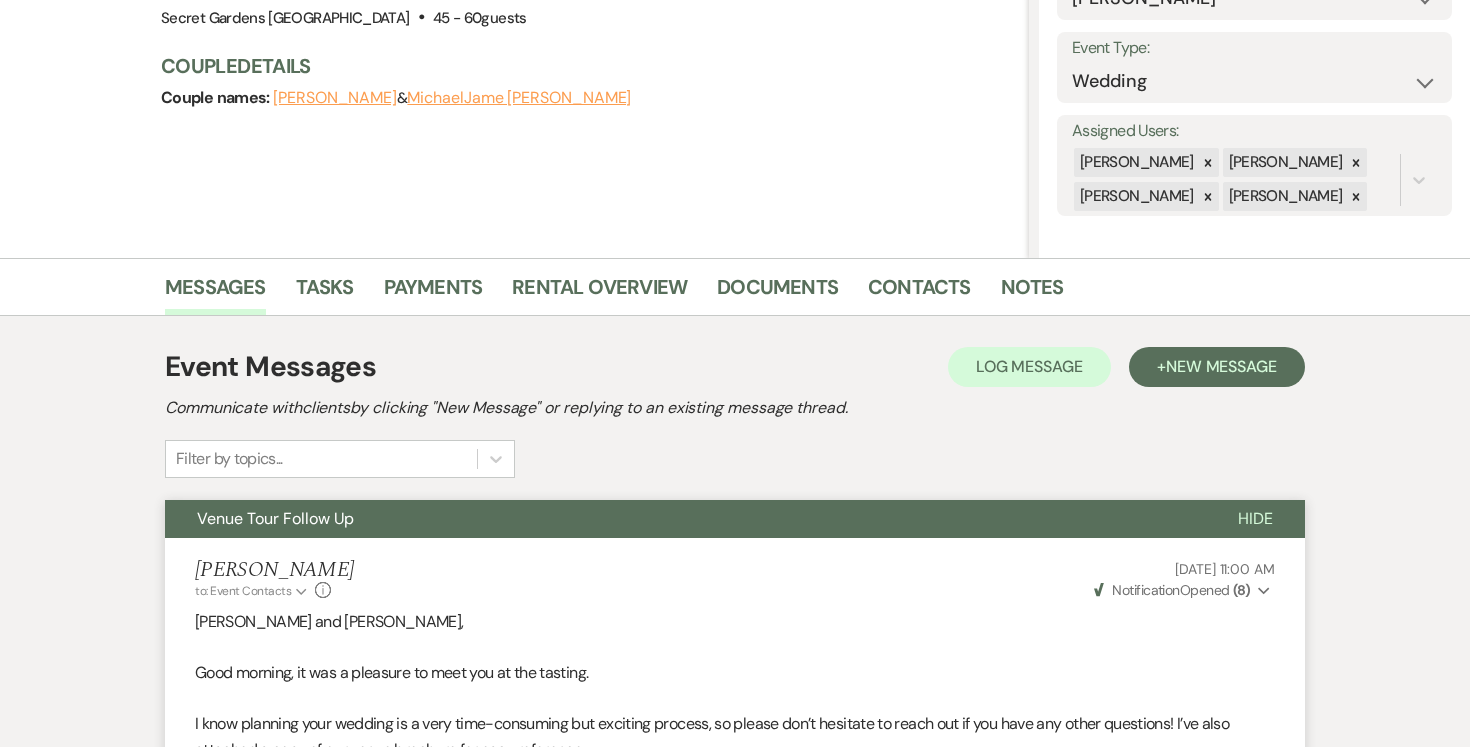 scroll, scrollTop: 292, scrollLeft: 0, axis: vertical 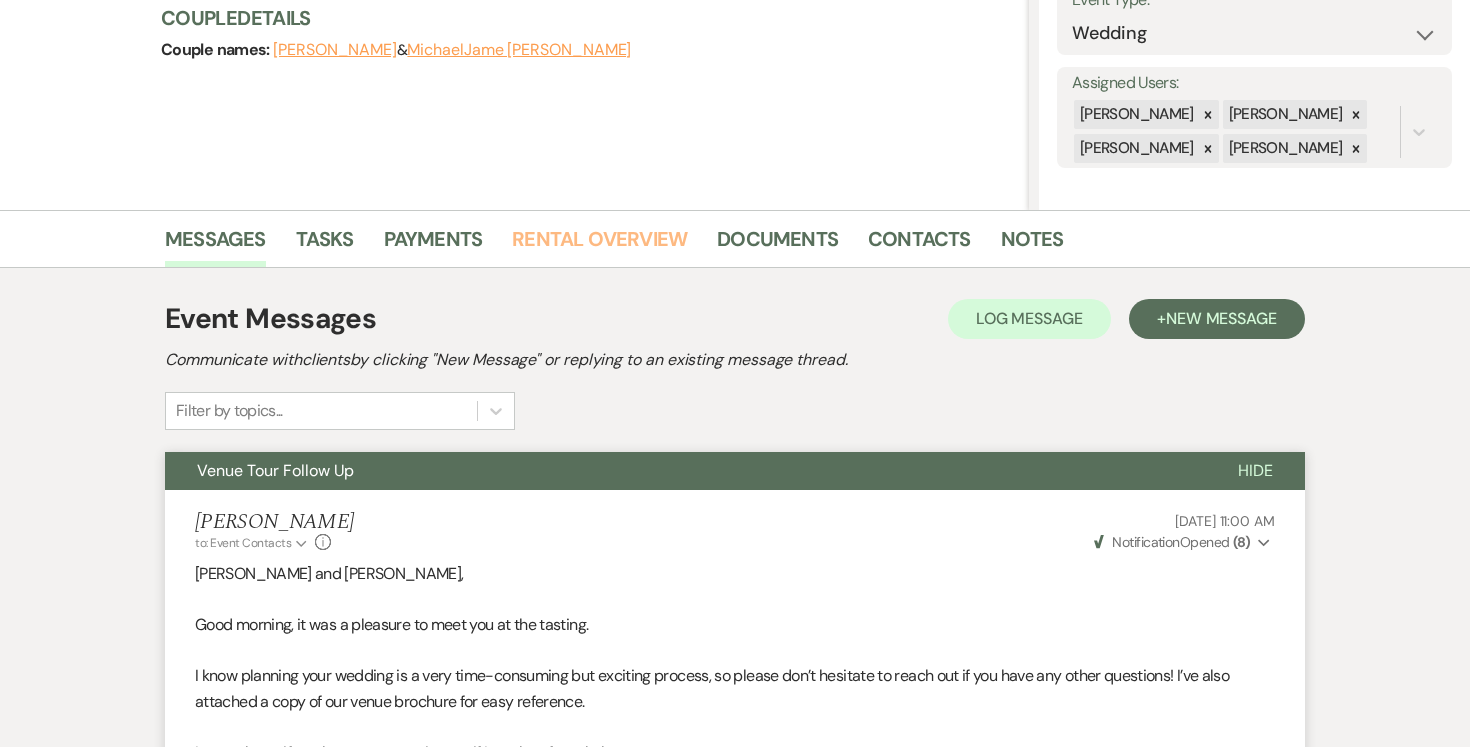 click on "Rental Overview" at bounding box center (599, 245) 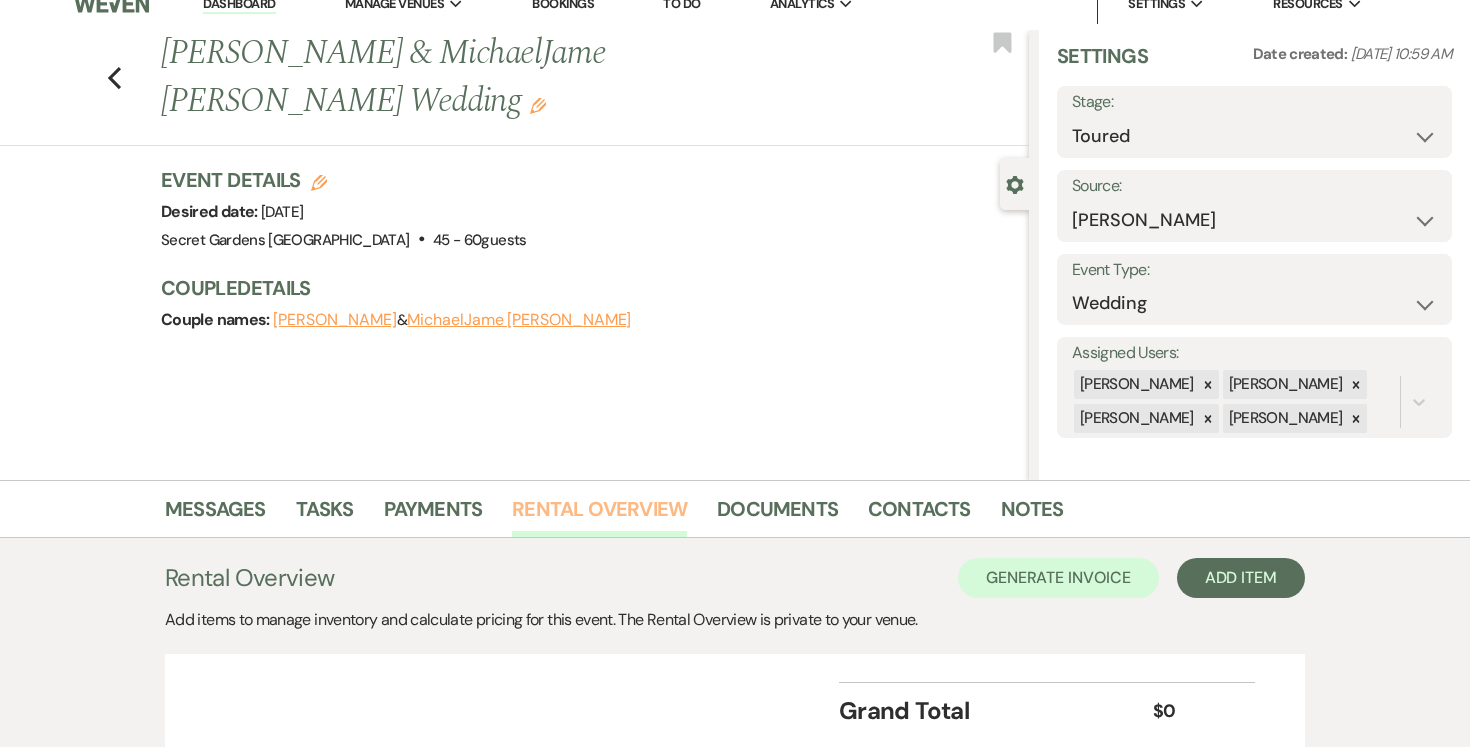 scroll, scrollTop: 181, scrollLeft: 0, axis: vertical 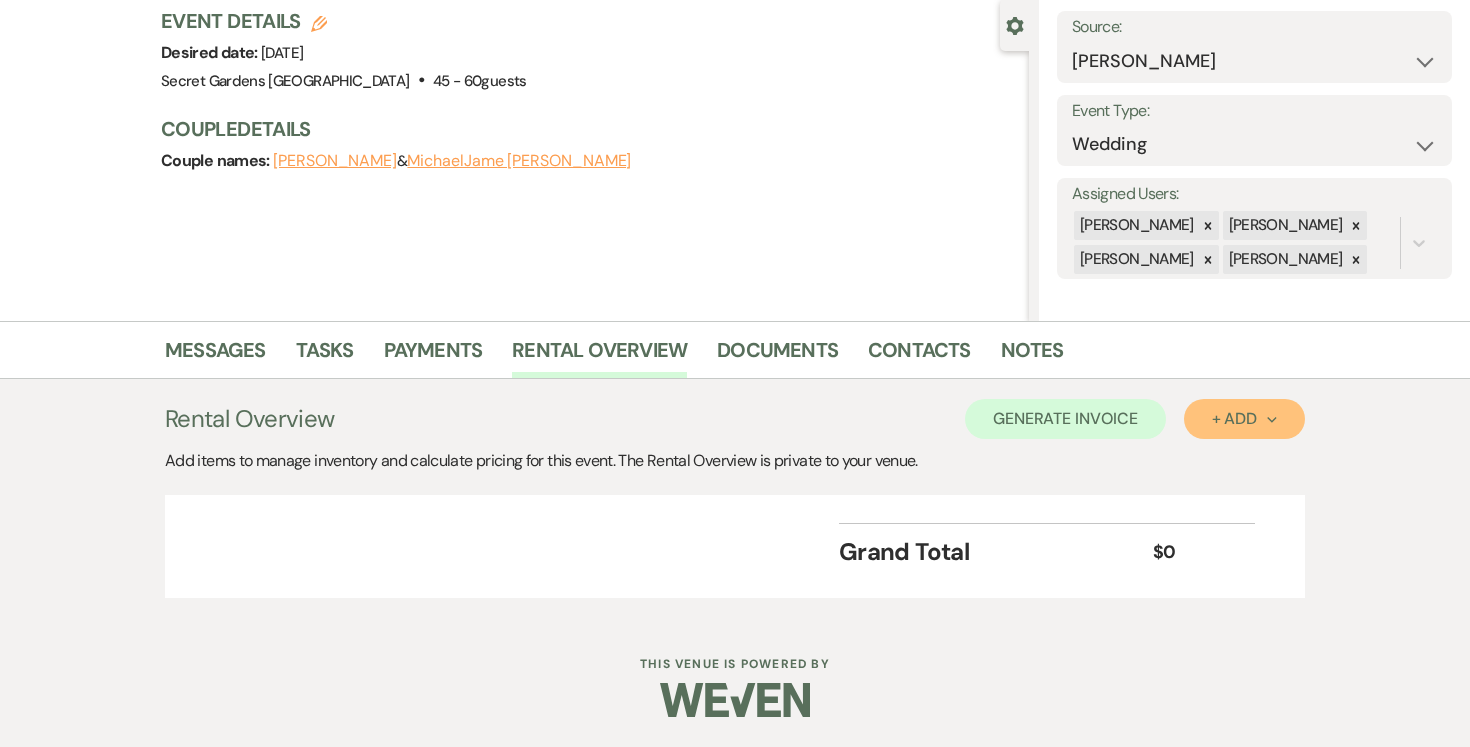 click on "+ Add Next" at bounding box center [1244, 419] 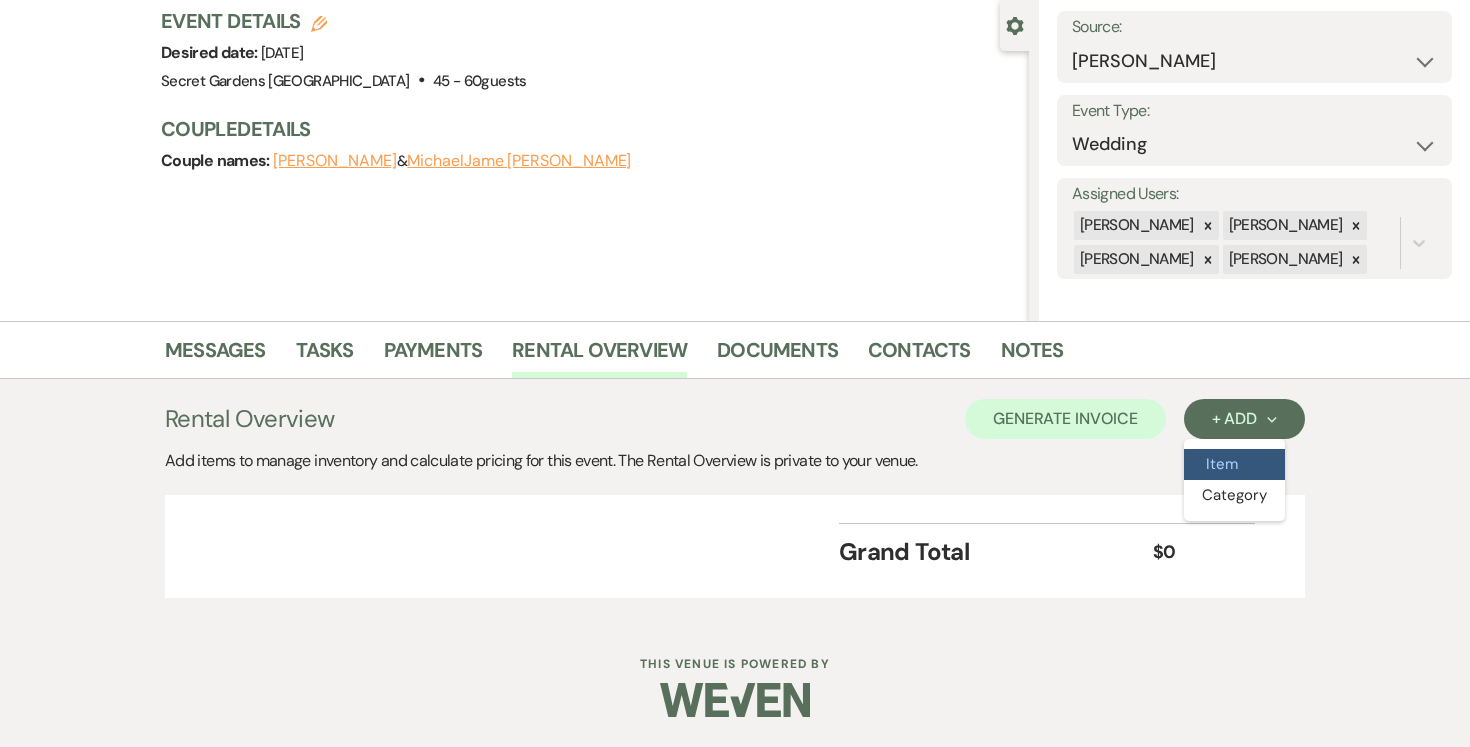 click on "Item" at bounding box center (1234, 464) 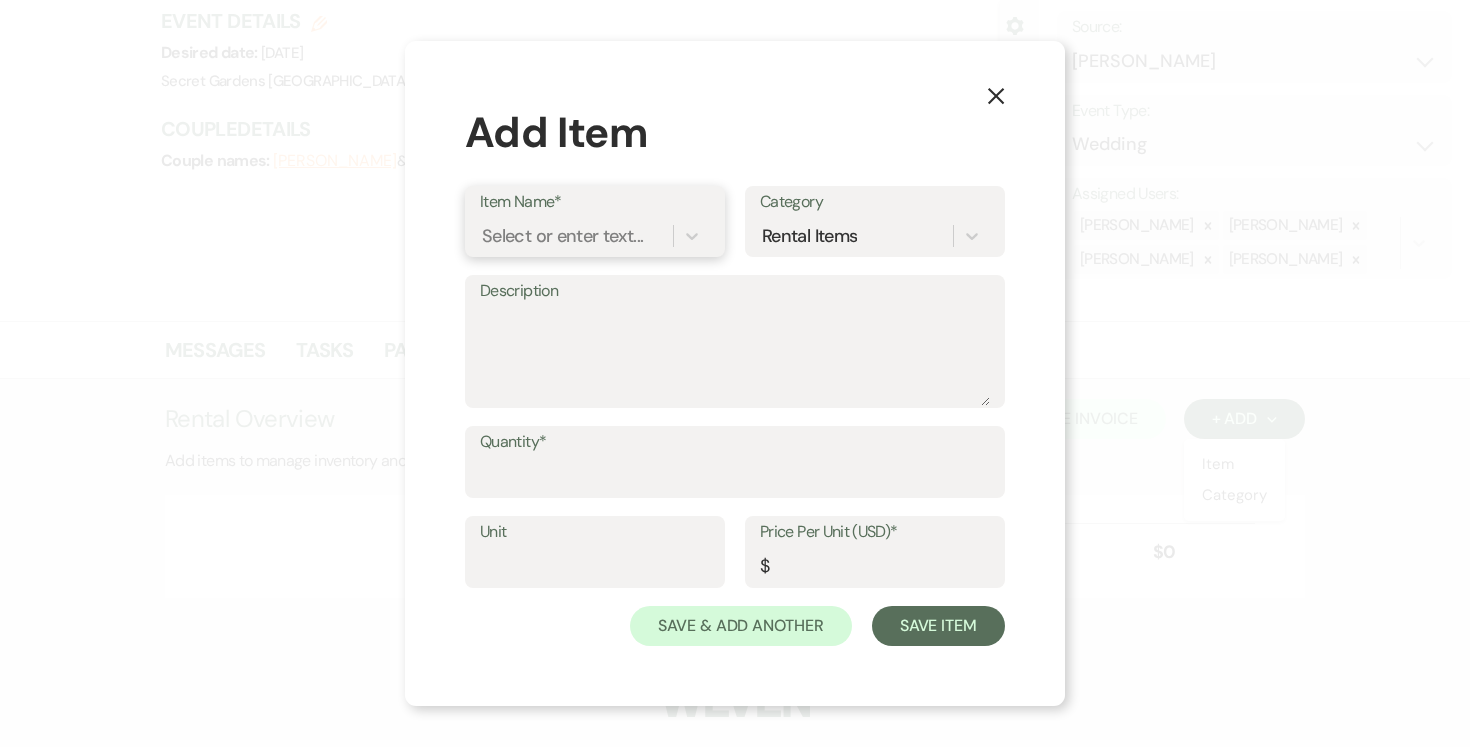 click on "Select or enter text..." at bounding box center (562, 236) 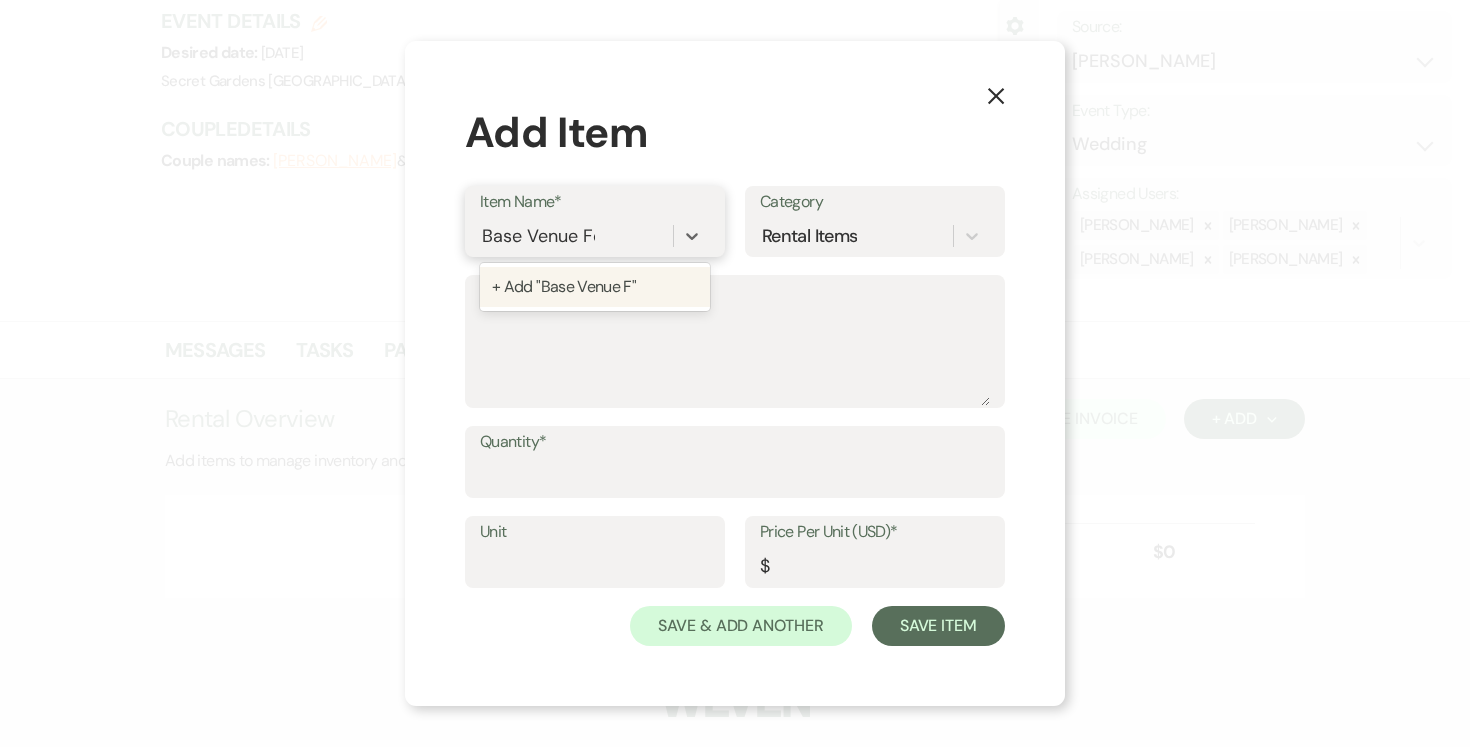 type on "Base Venue Fee" 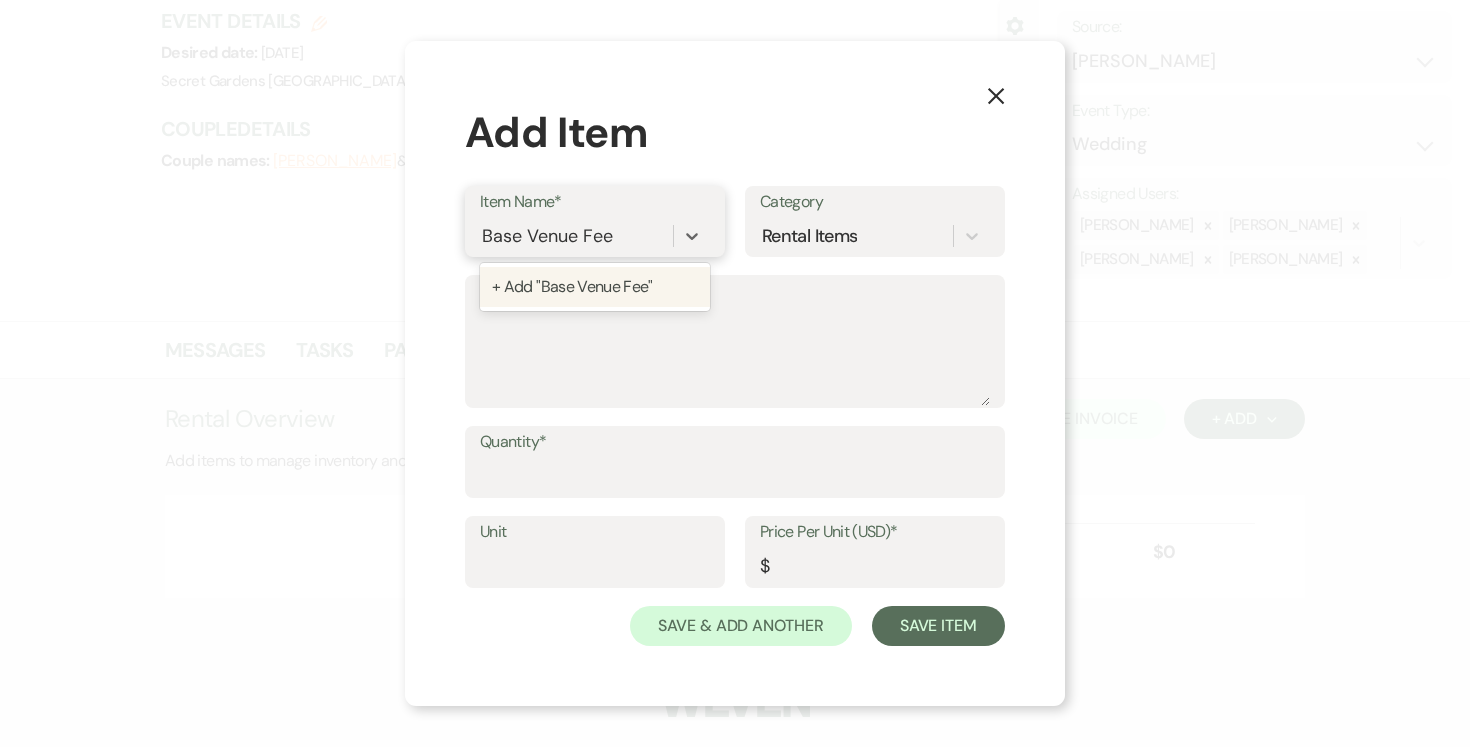 click on "+ Add "Base Venue Fee"" at bounding box center (595, 287) 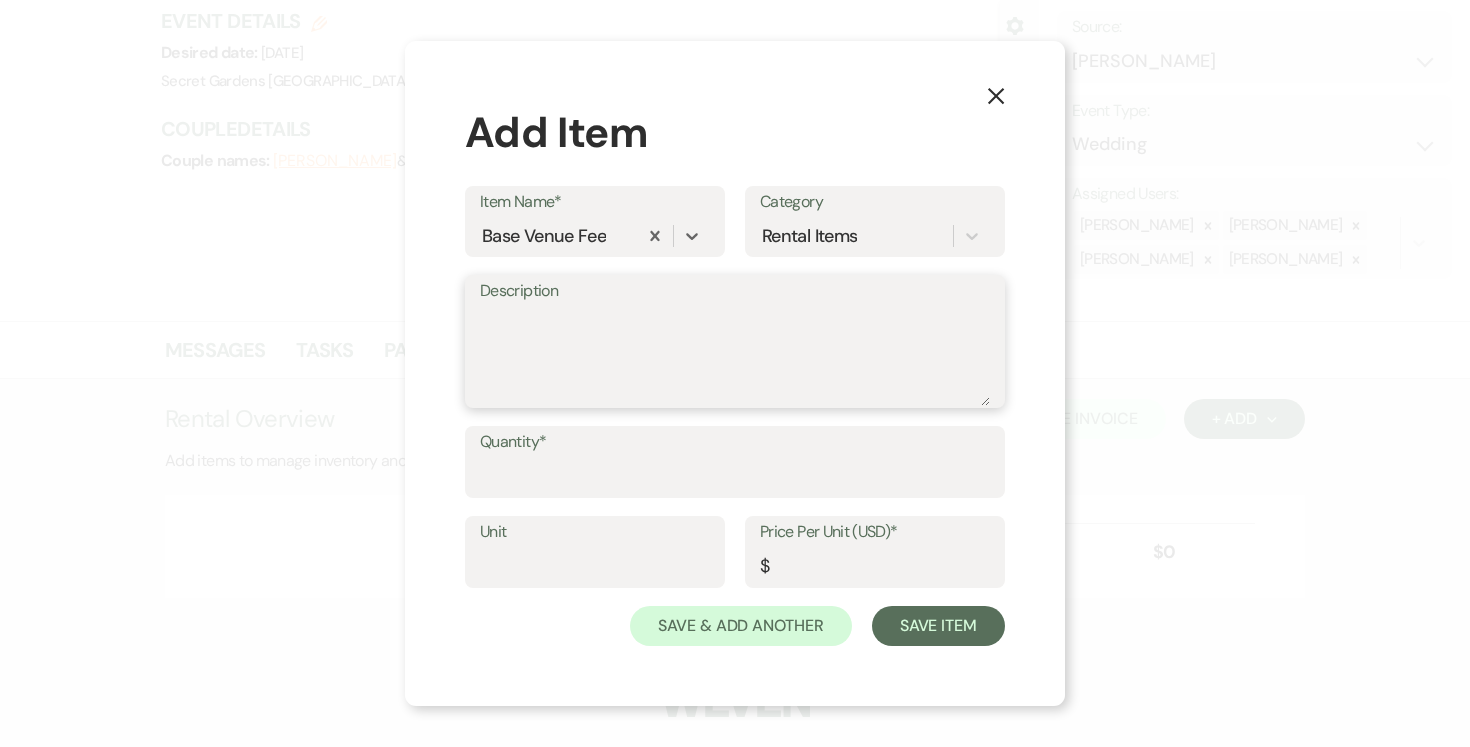 click on "Description" at bounding box center [735, 356] 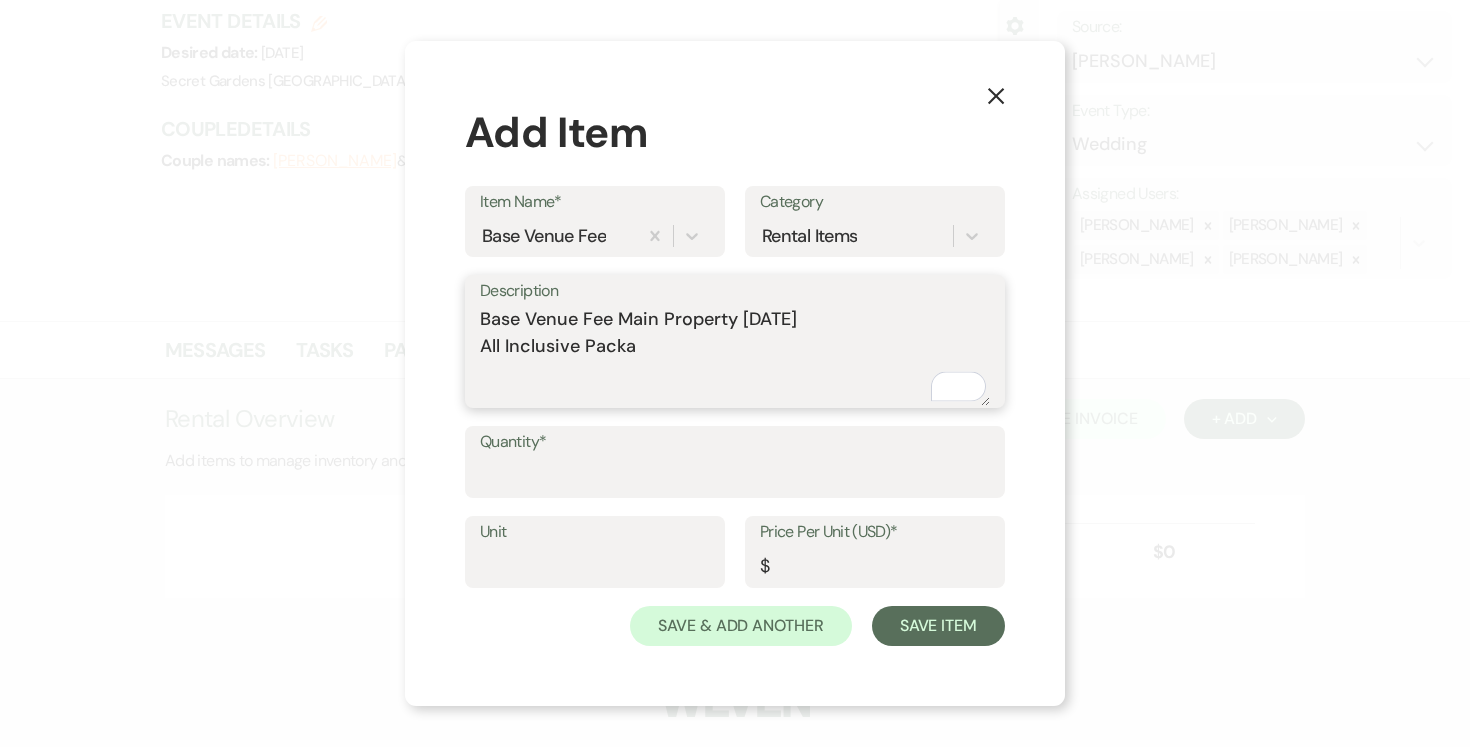 click on "Base Venue Fee Main Property [DATE]
All Inclusive Packa" at bounding box center [735, 356] 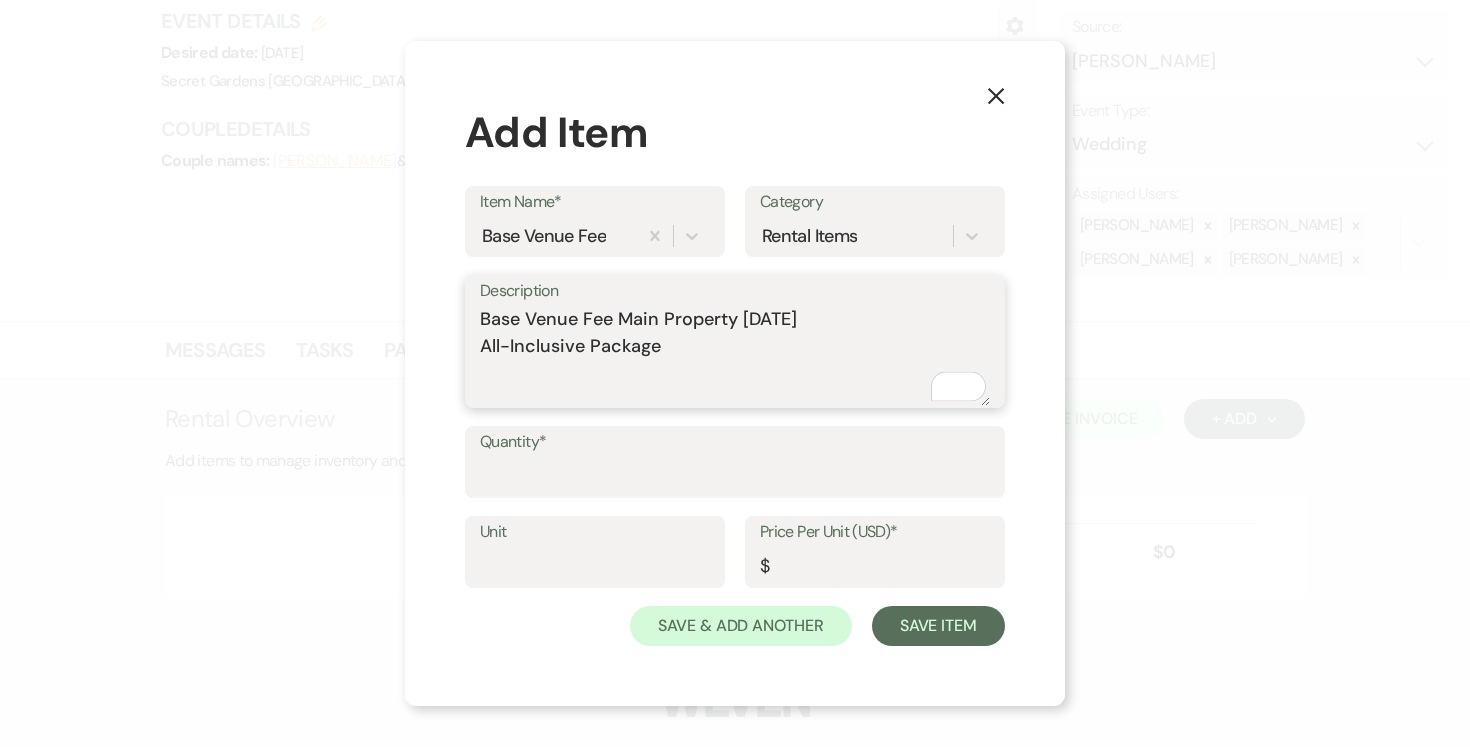 type on "Base Venue Fee Main Property [DATE]
All-Inclusive Package" 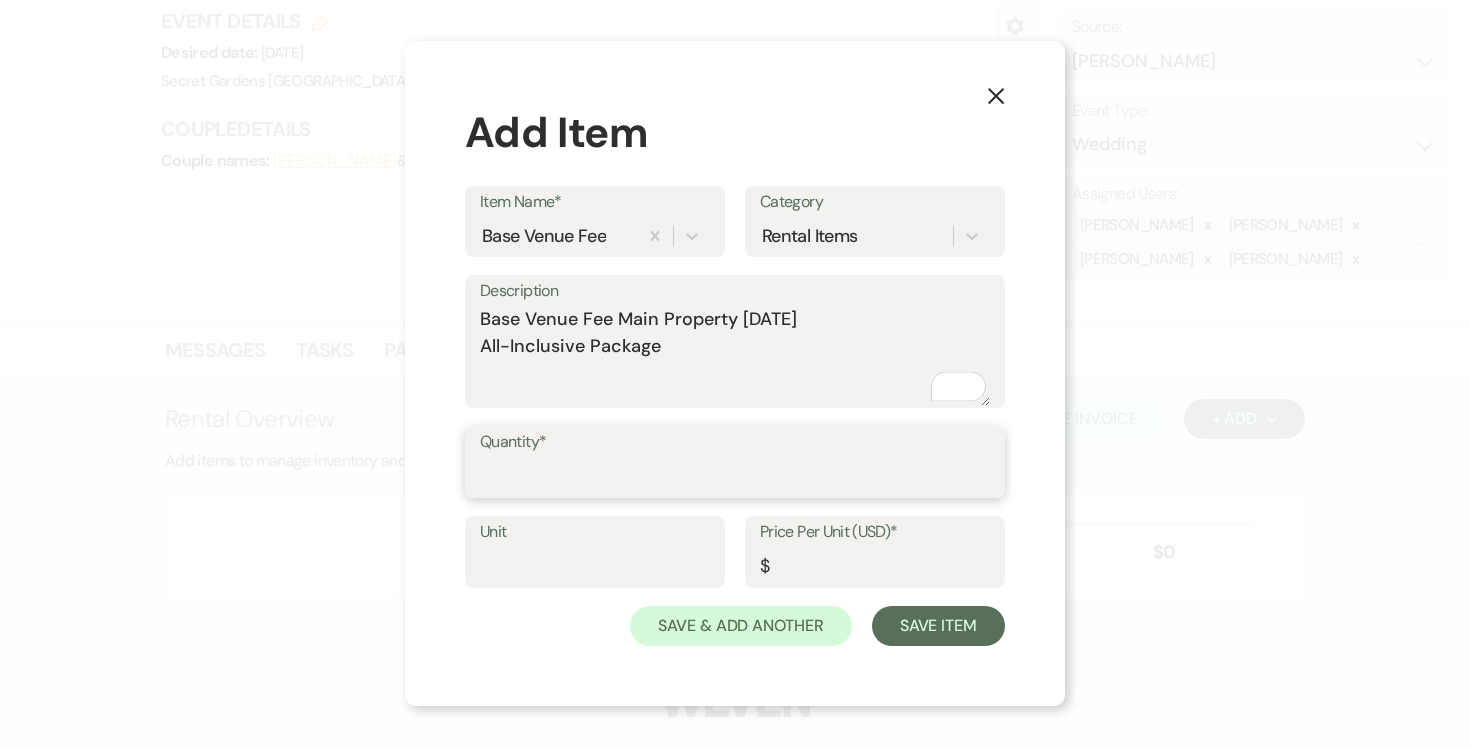 click on "Quantity*" at bounding box center [735, 476] 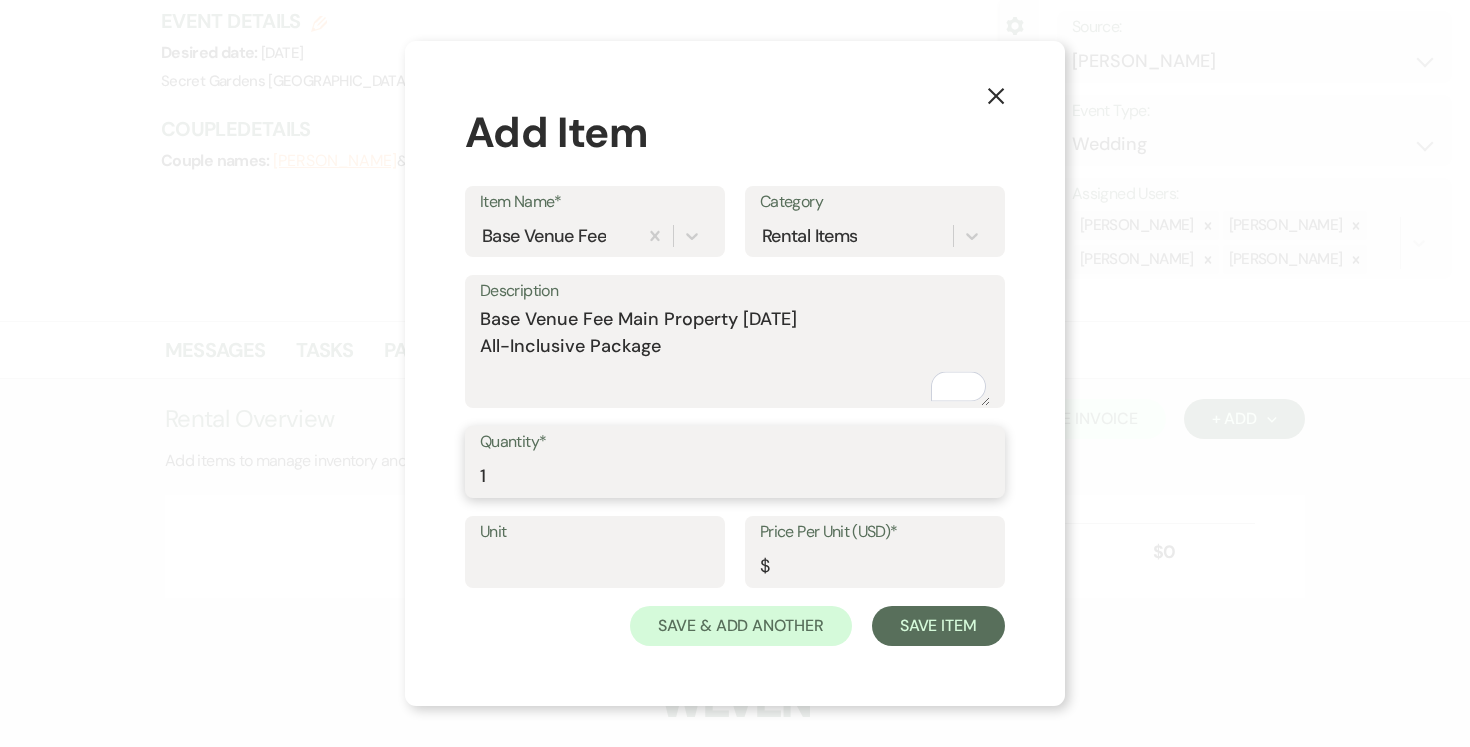 type on "1" 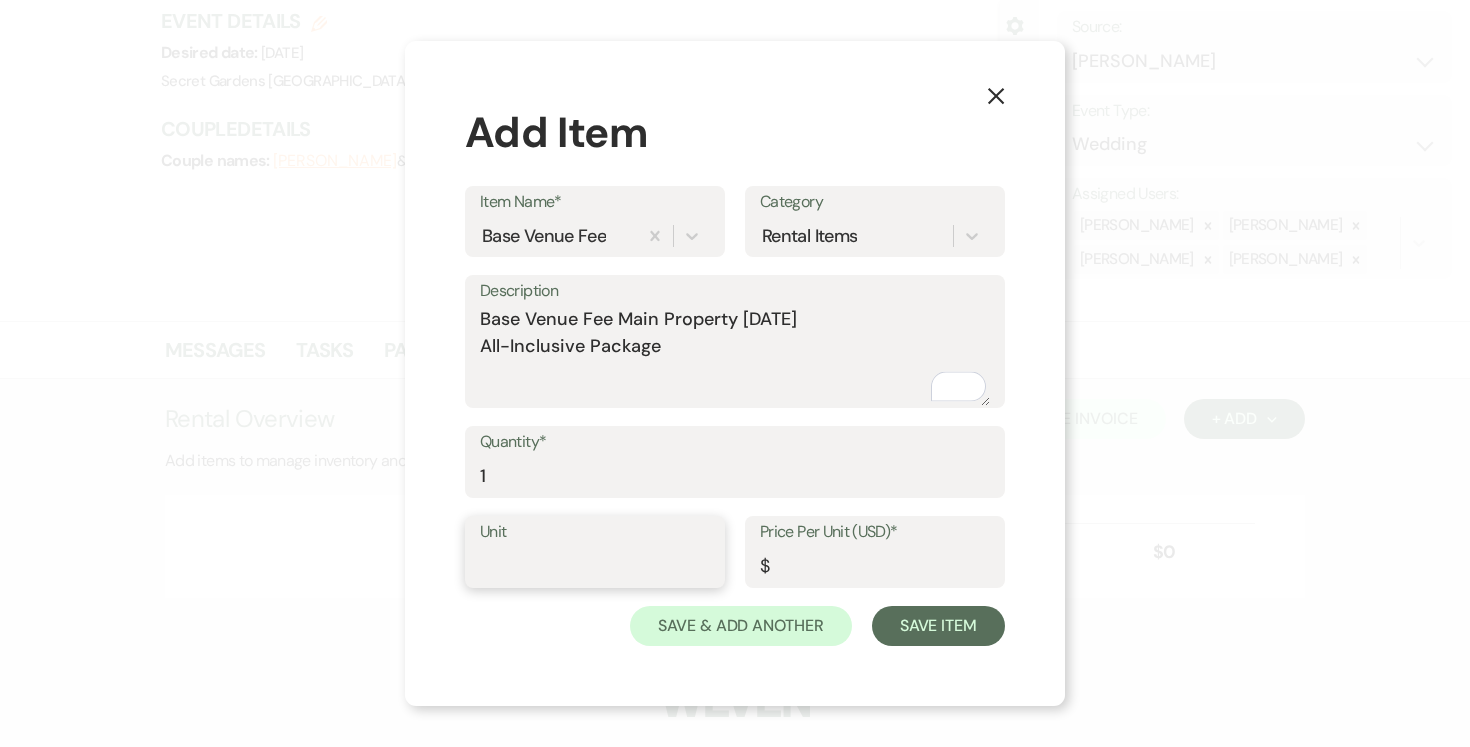 click on "Unit" at bounding box center (595, 566) 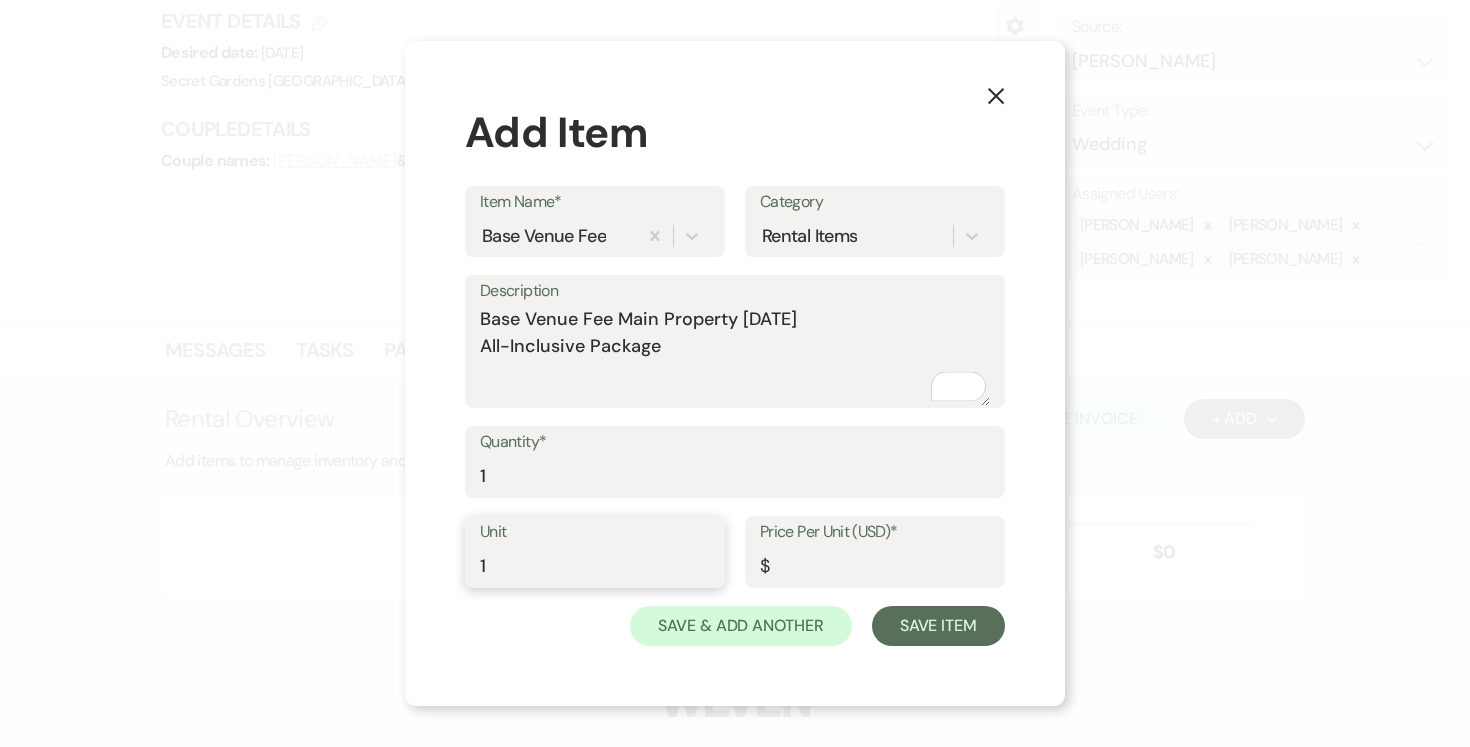 type on "1" 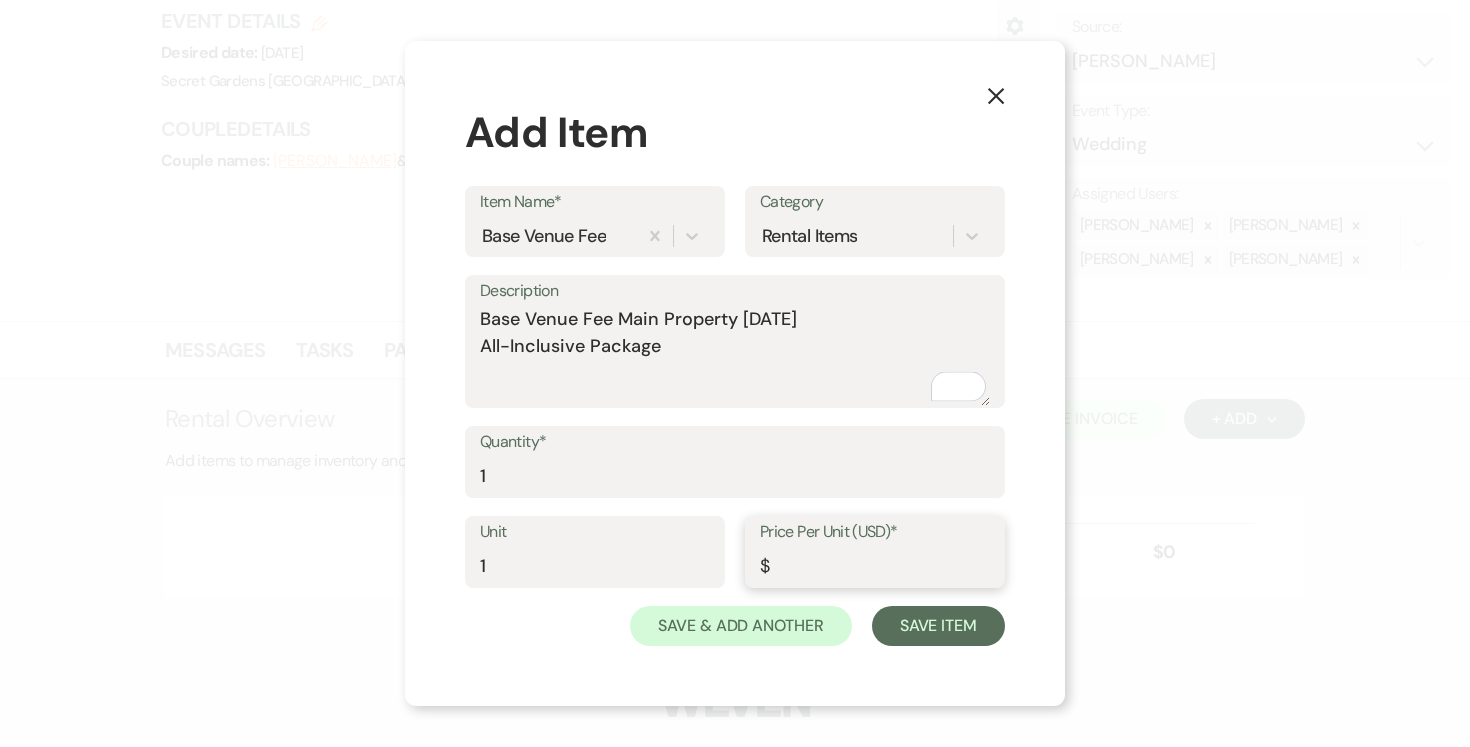 click on "Price Per Unit (USD)*" at bounding box center (875, 566) 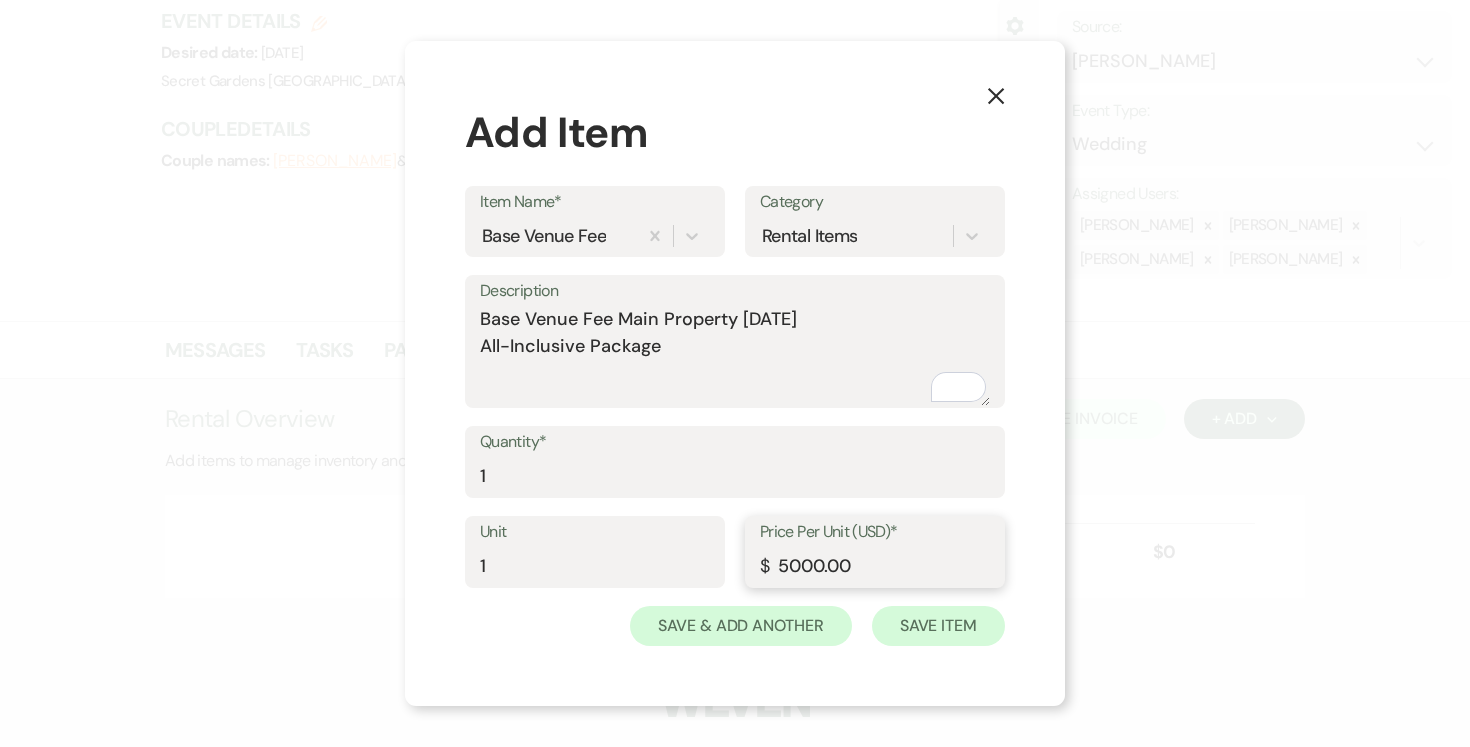type on "5000.00" 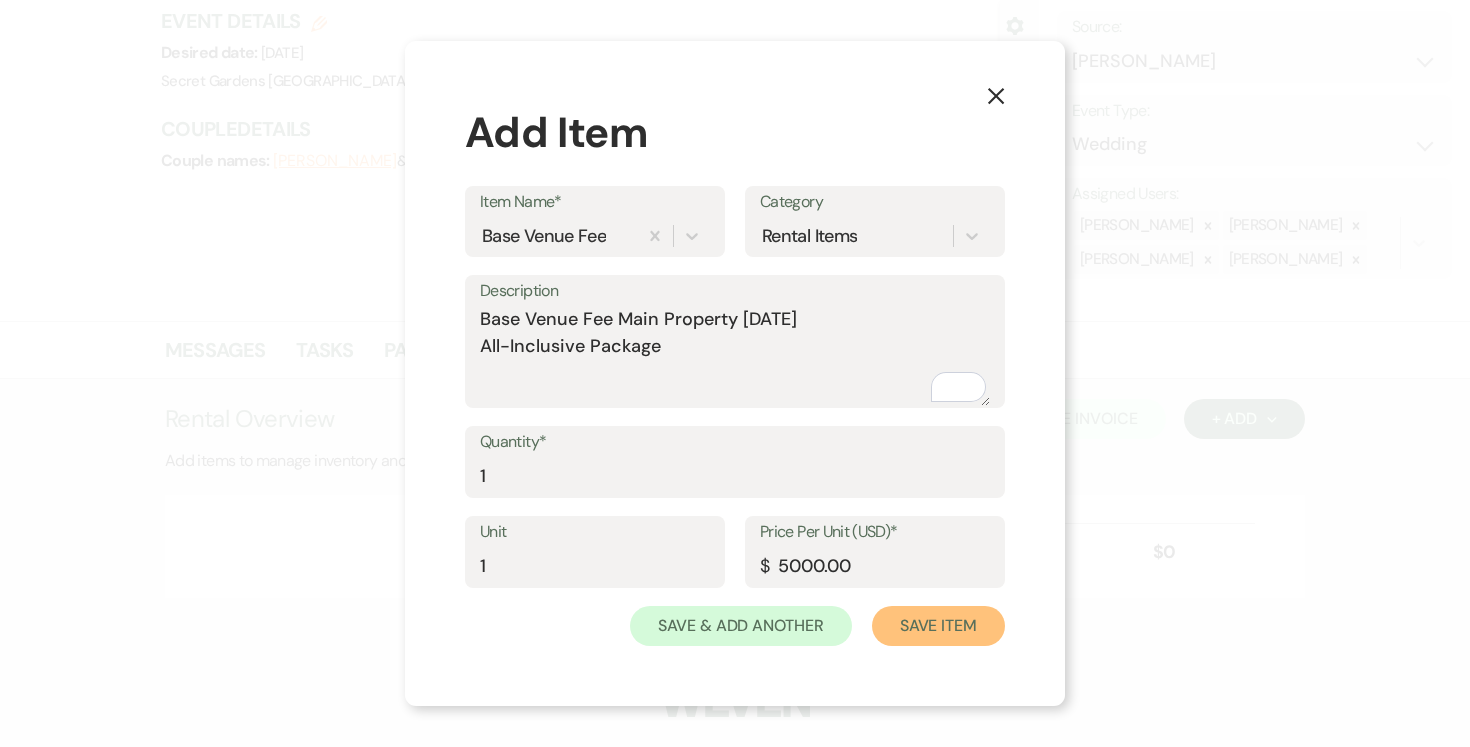 click on "Save Item" at bounding box center (938, 626) 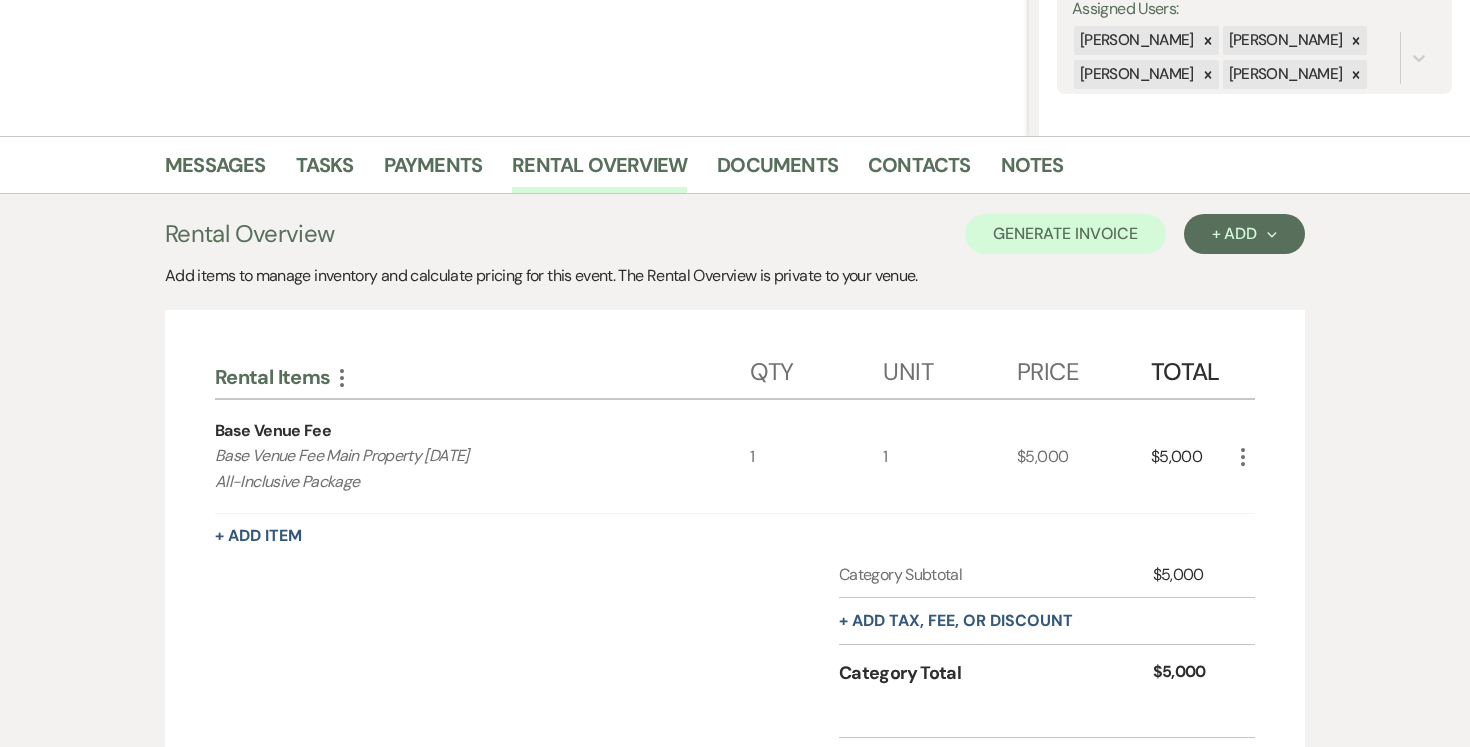 scroll, scrollTop: 376, scrollLeft: 0, axis: vertical 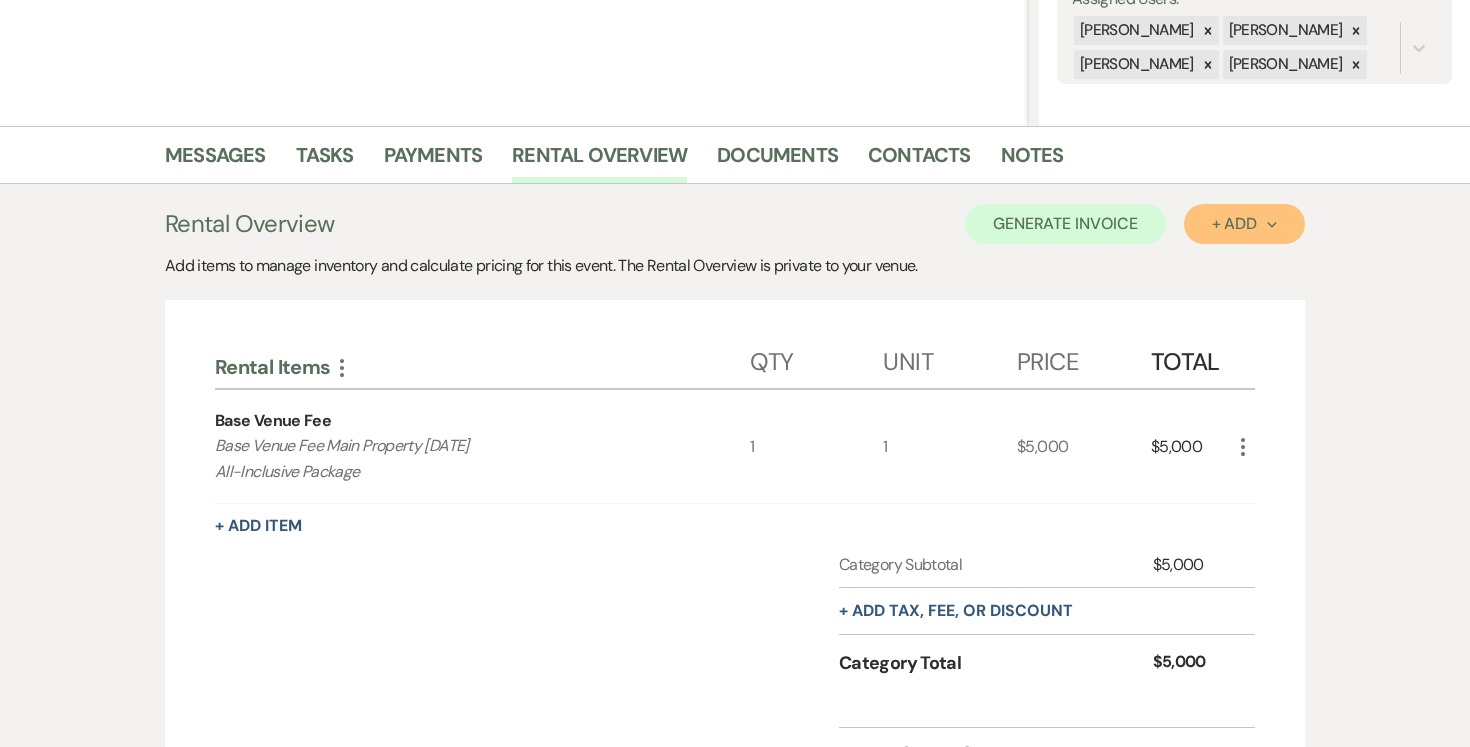click on "+ Add Next" at bounding box center (1244, 224) 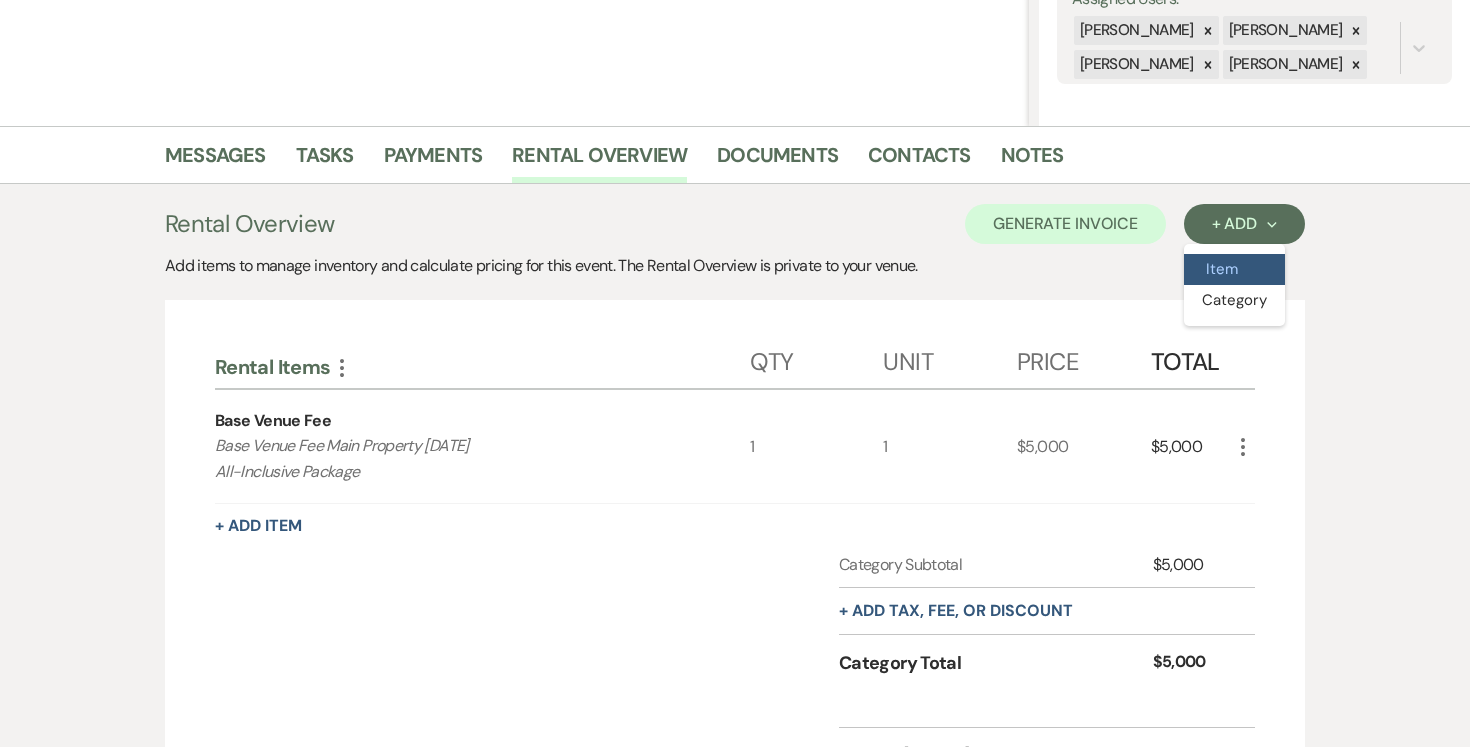 click on "Item" at bounding box center [1234, 269] 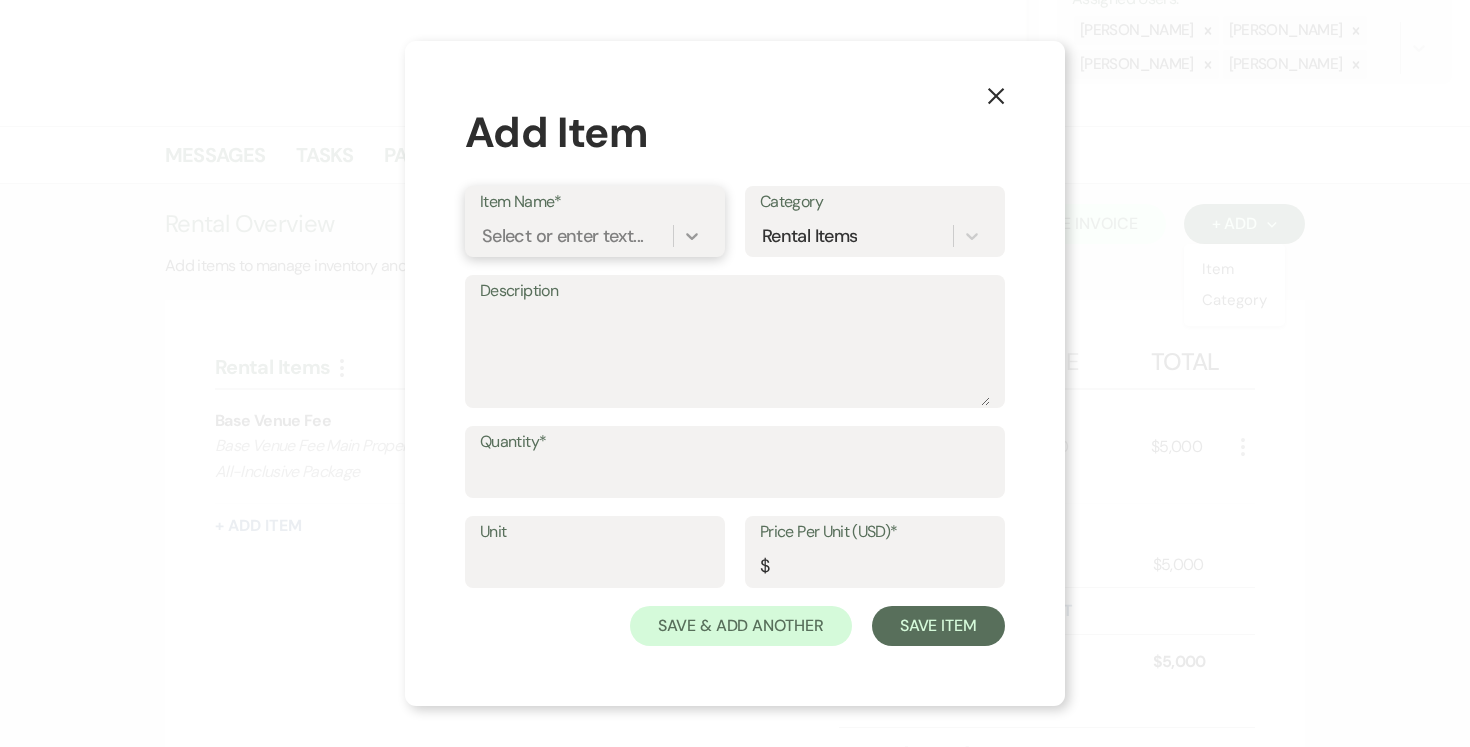 click 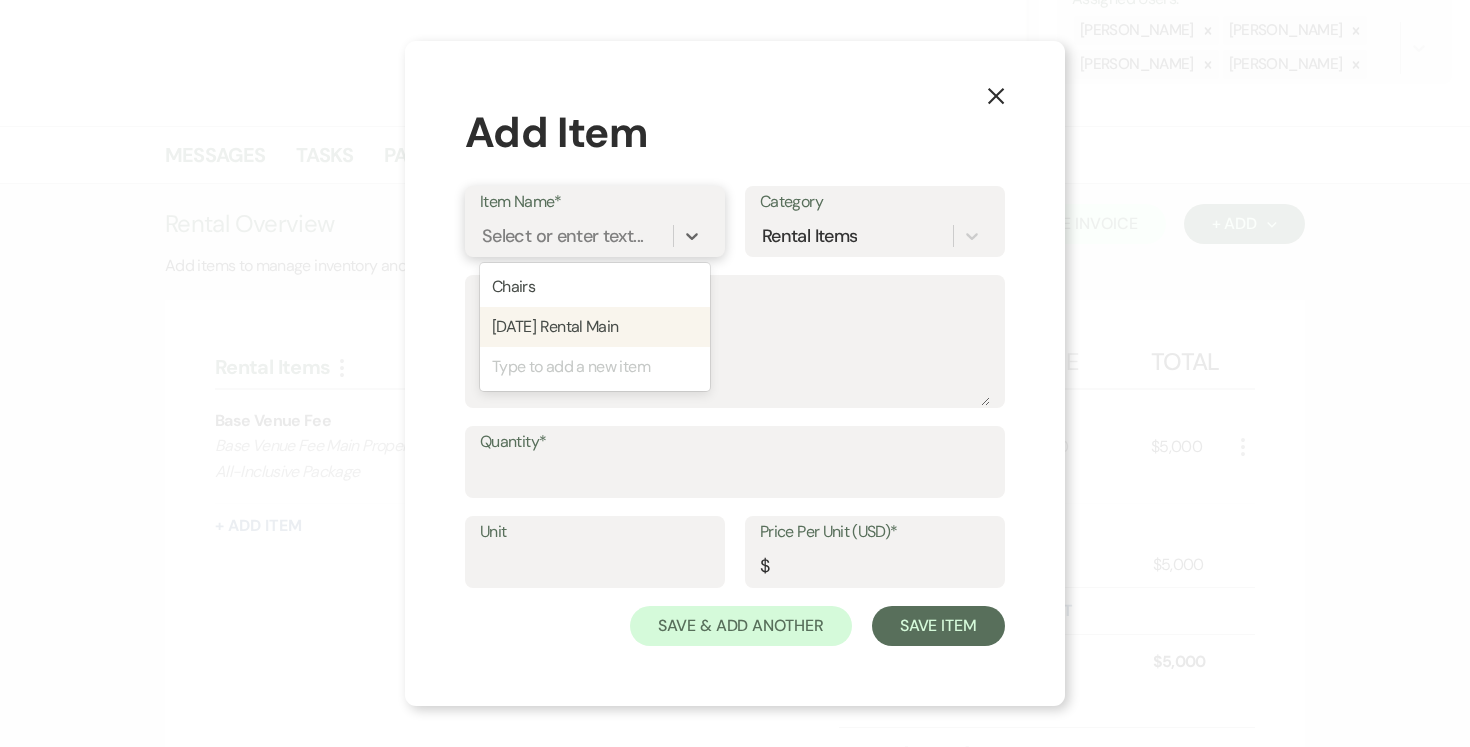 click on "Type to add a new item" at bounding box center [595, 367] 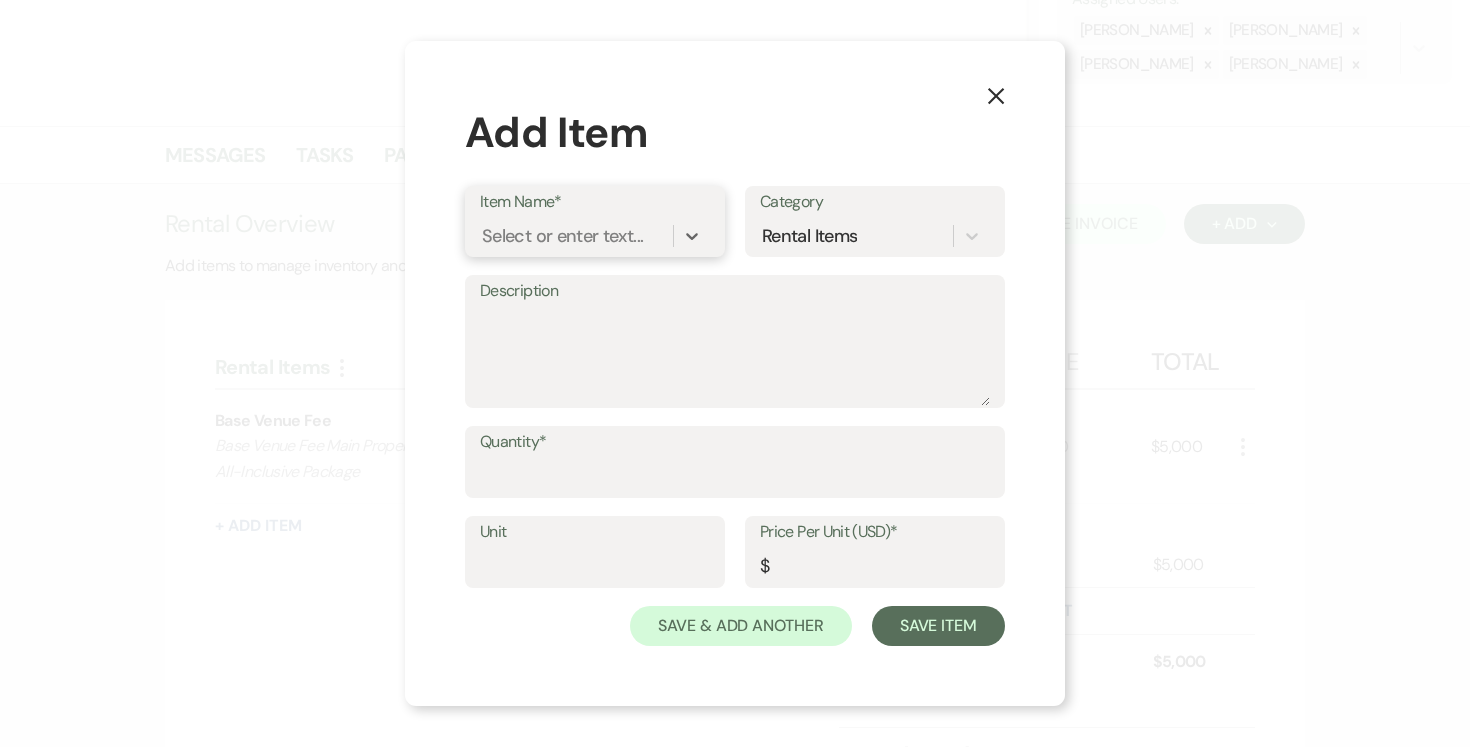 click on "Select or enter text..." at bounding box center [562, 236] 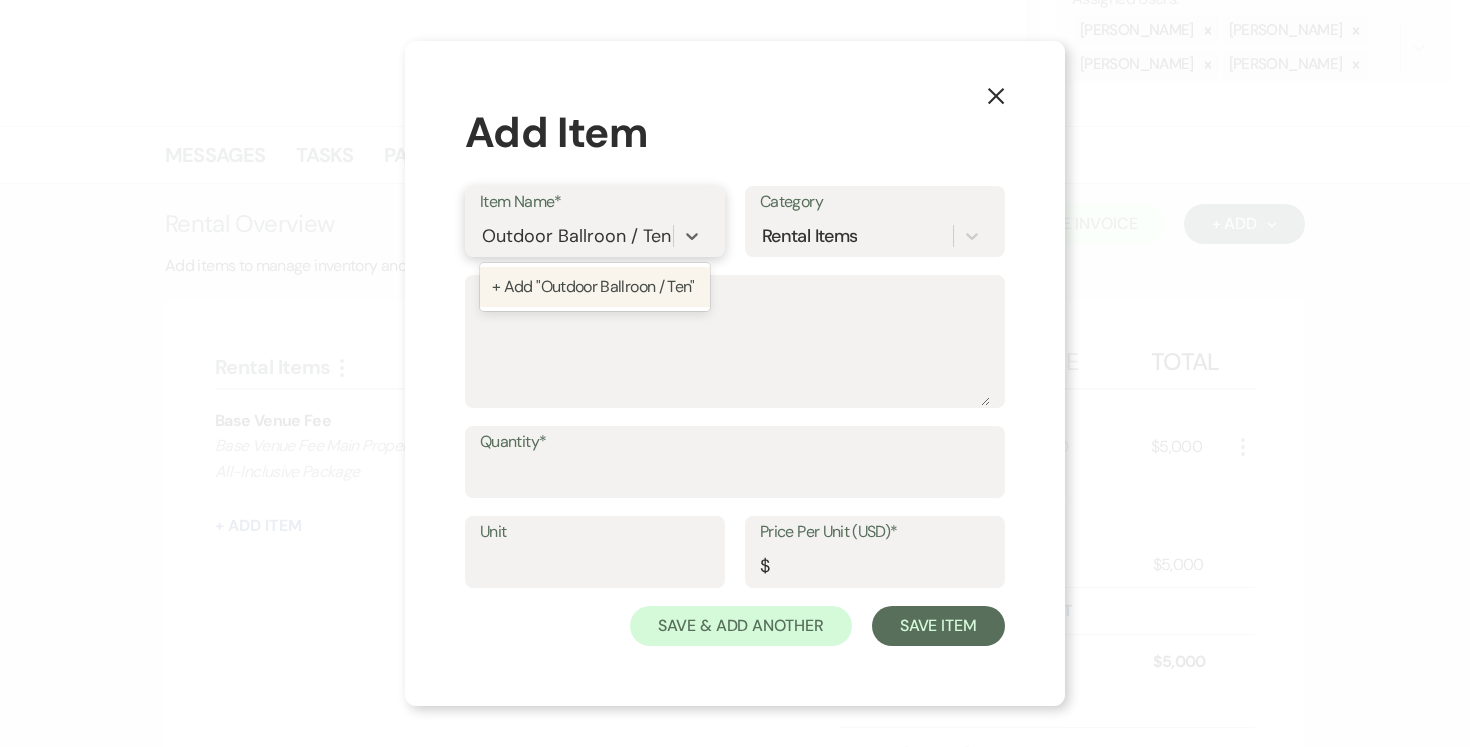 type on "Outdoor Ballroon / Tent" 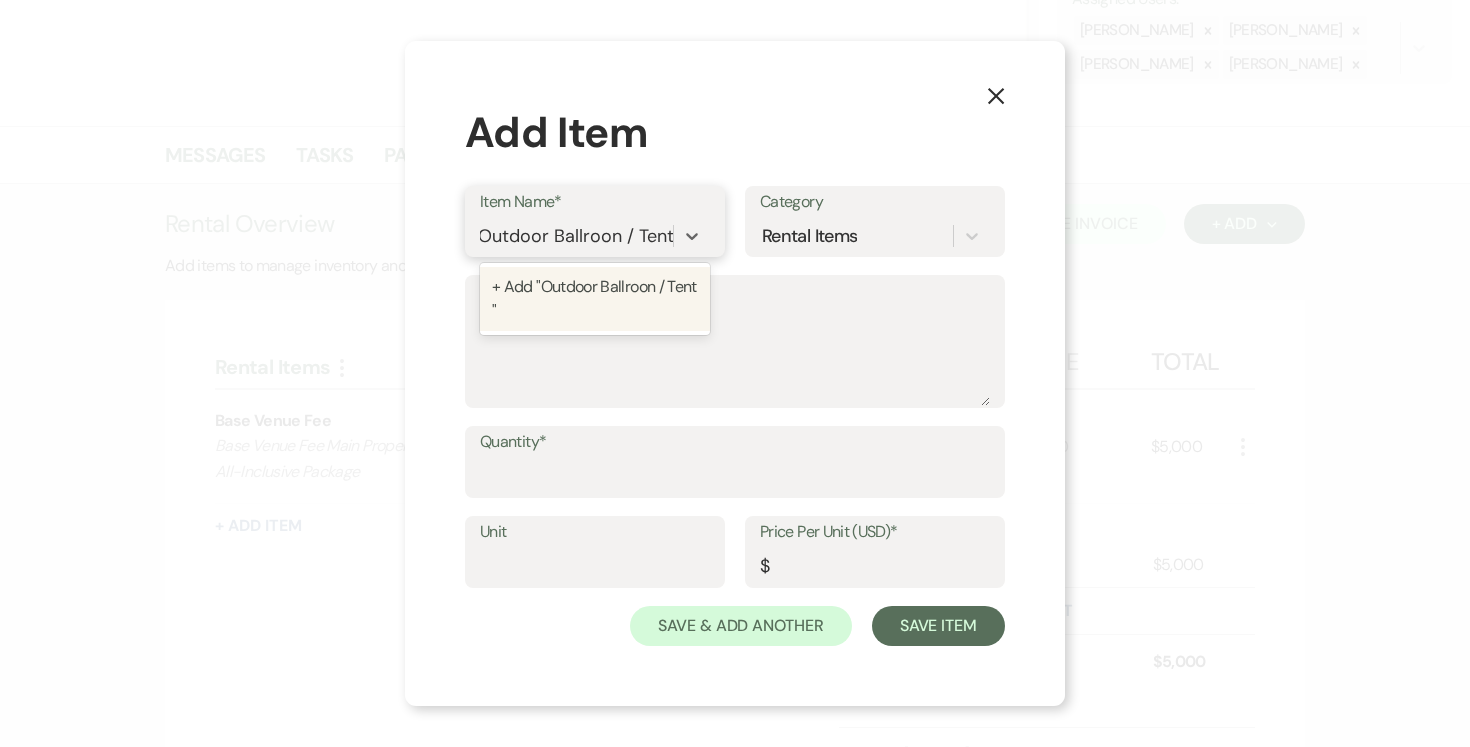 scroll, scrollTop: 0, scrollLeft: 9, axis: horizontal 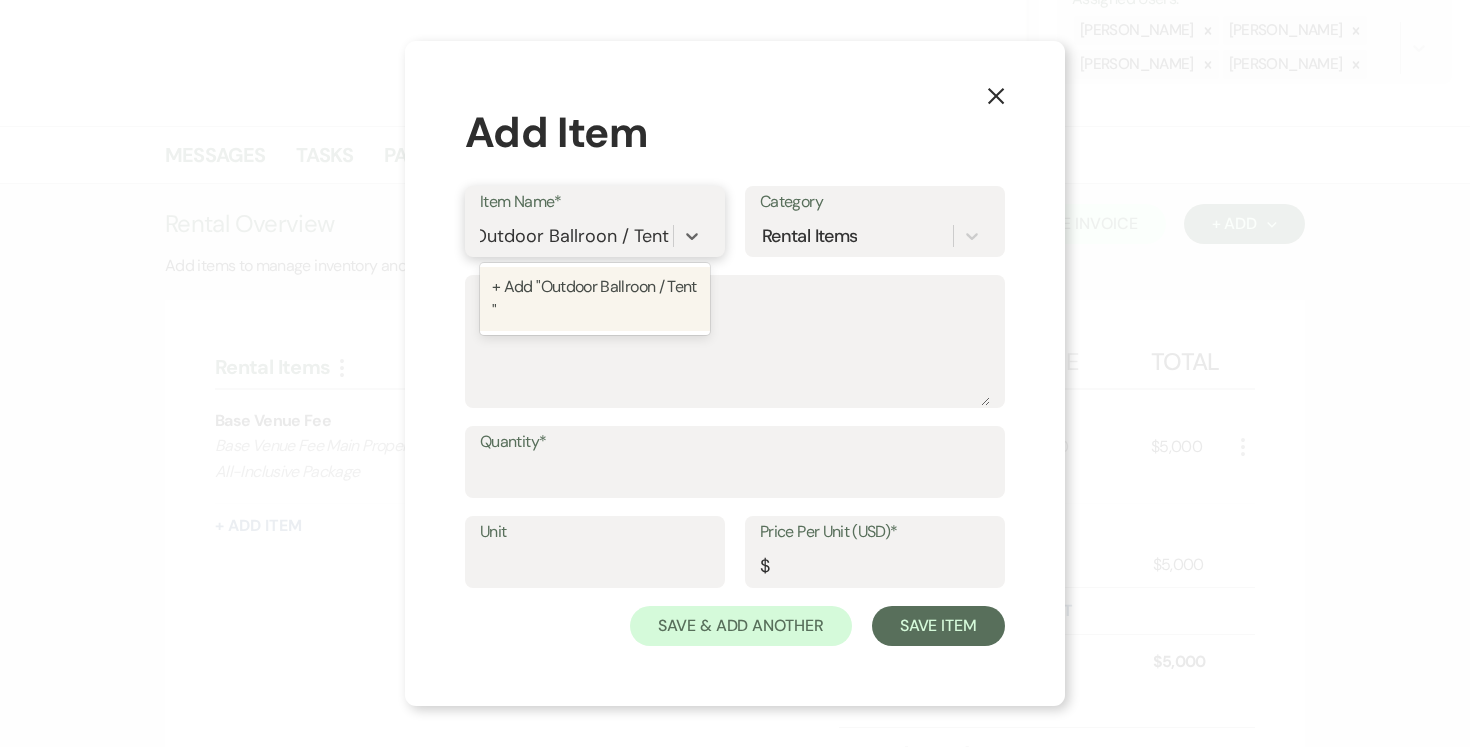 click on "+ Add "Outdoor Ballroon / Tent "" at bounding box center [595, 299] 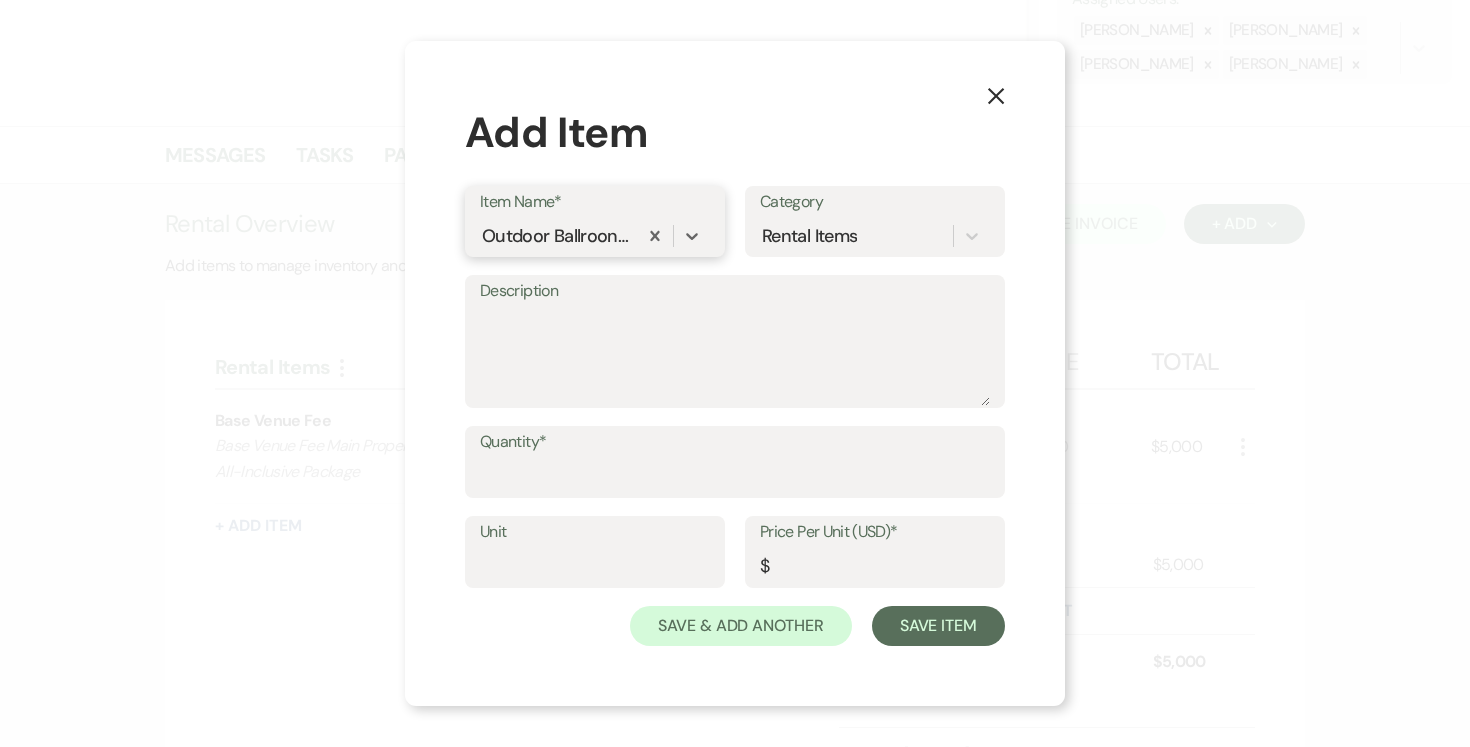 scroll, scrollTop: 0, scrollLeft: 0, axis: both 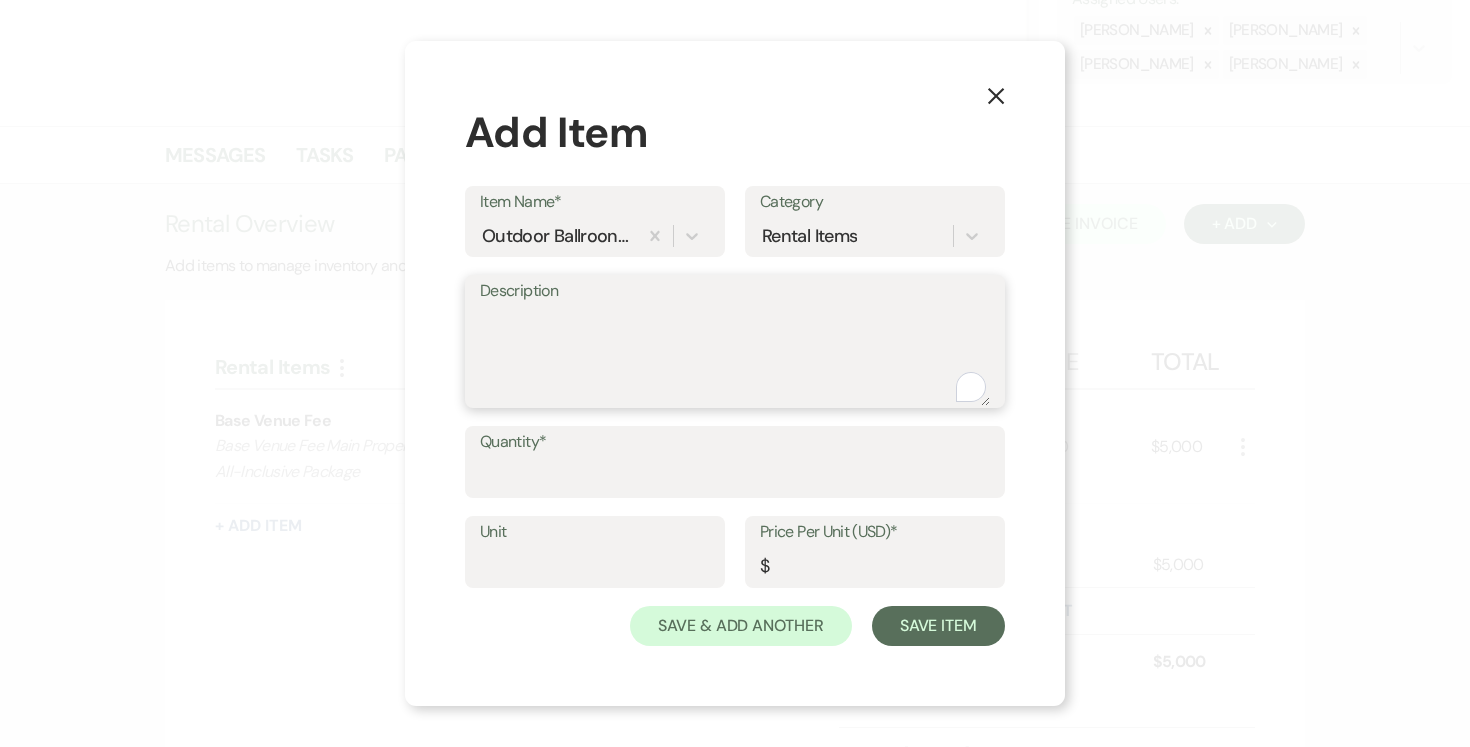 click on "Description" at bounding box center [735, 356] 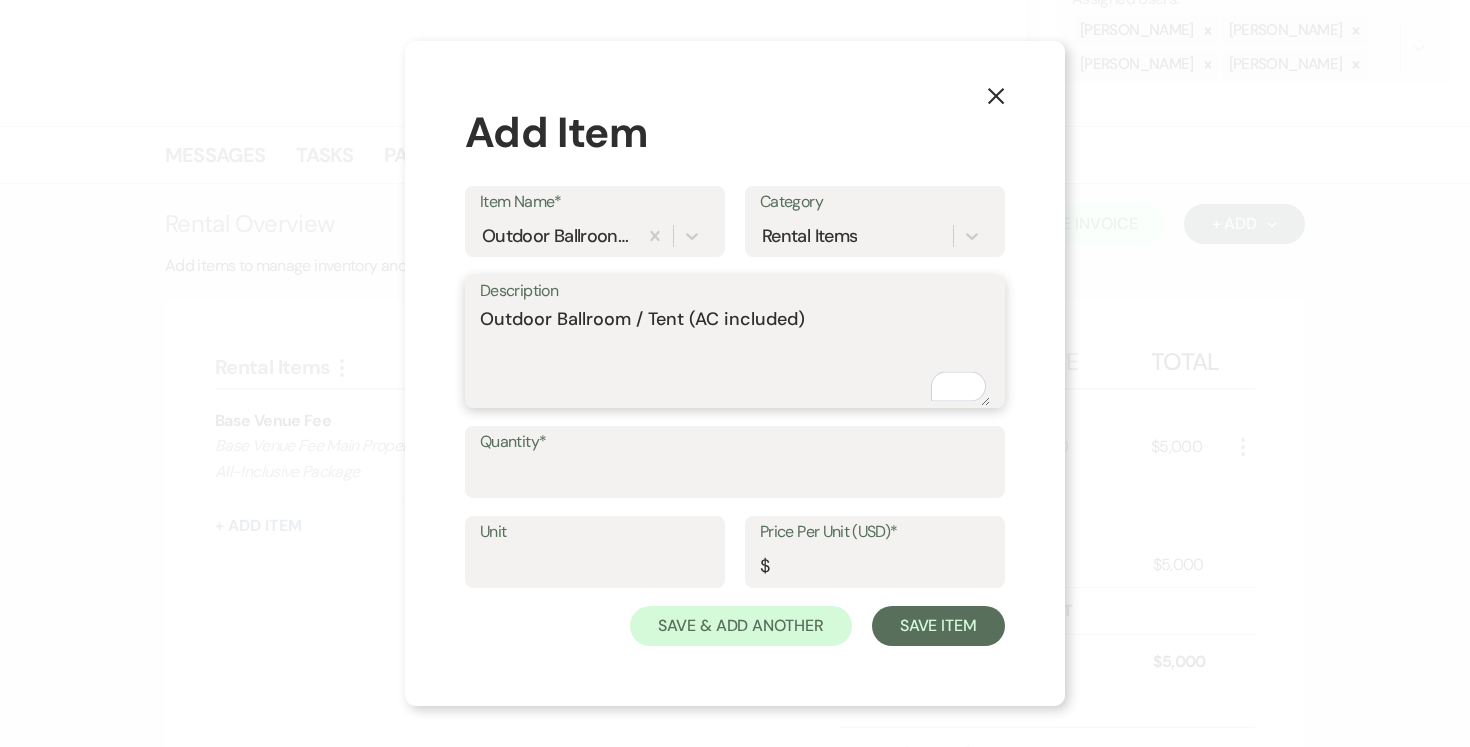 type on "Outdoor Ballroom / Tent (AC included)" 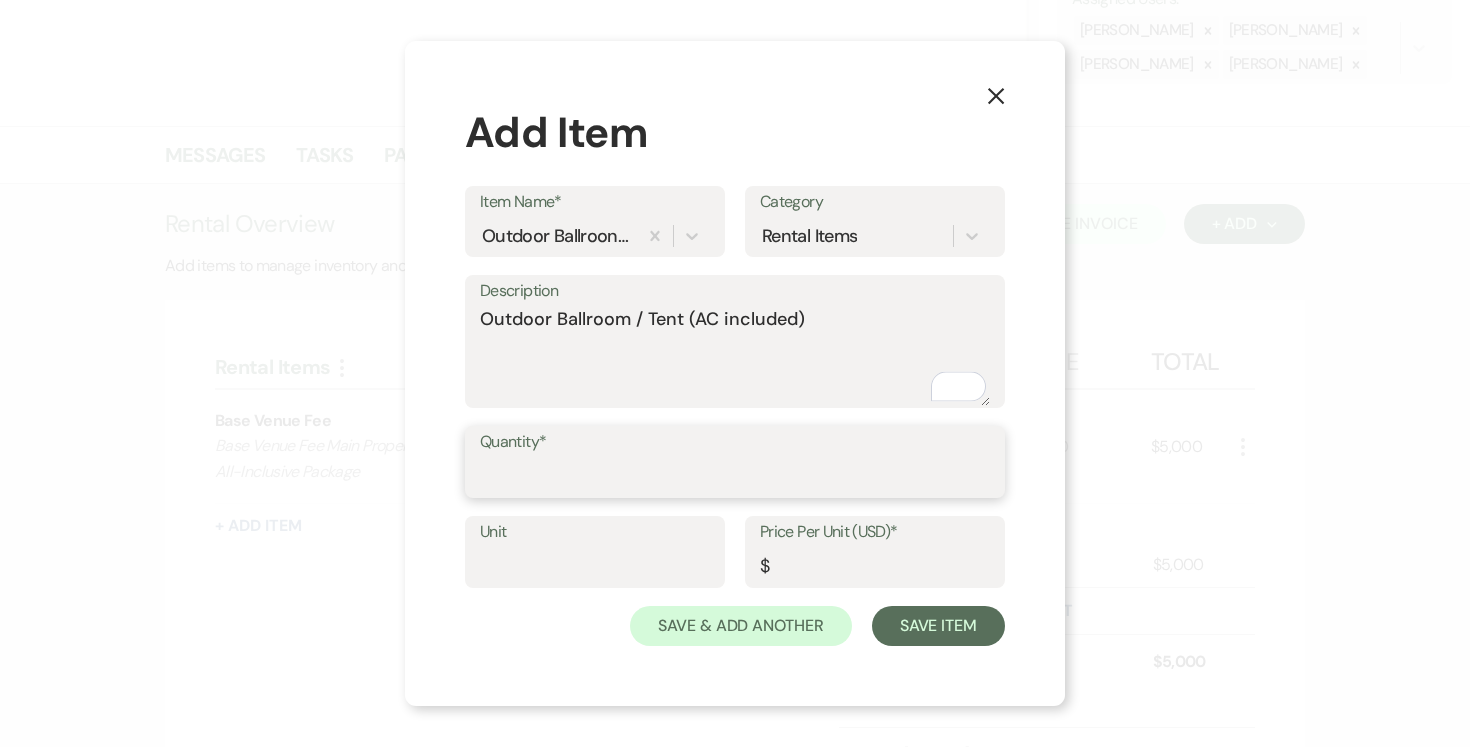 click on "Quantity*" at bounding box center [735, 476] 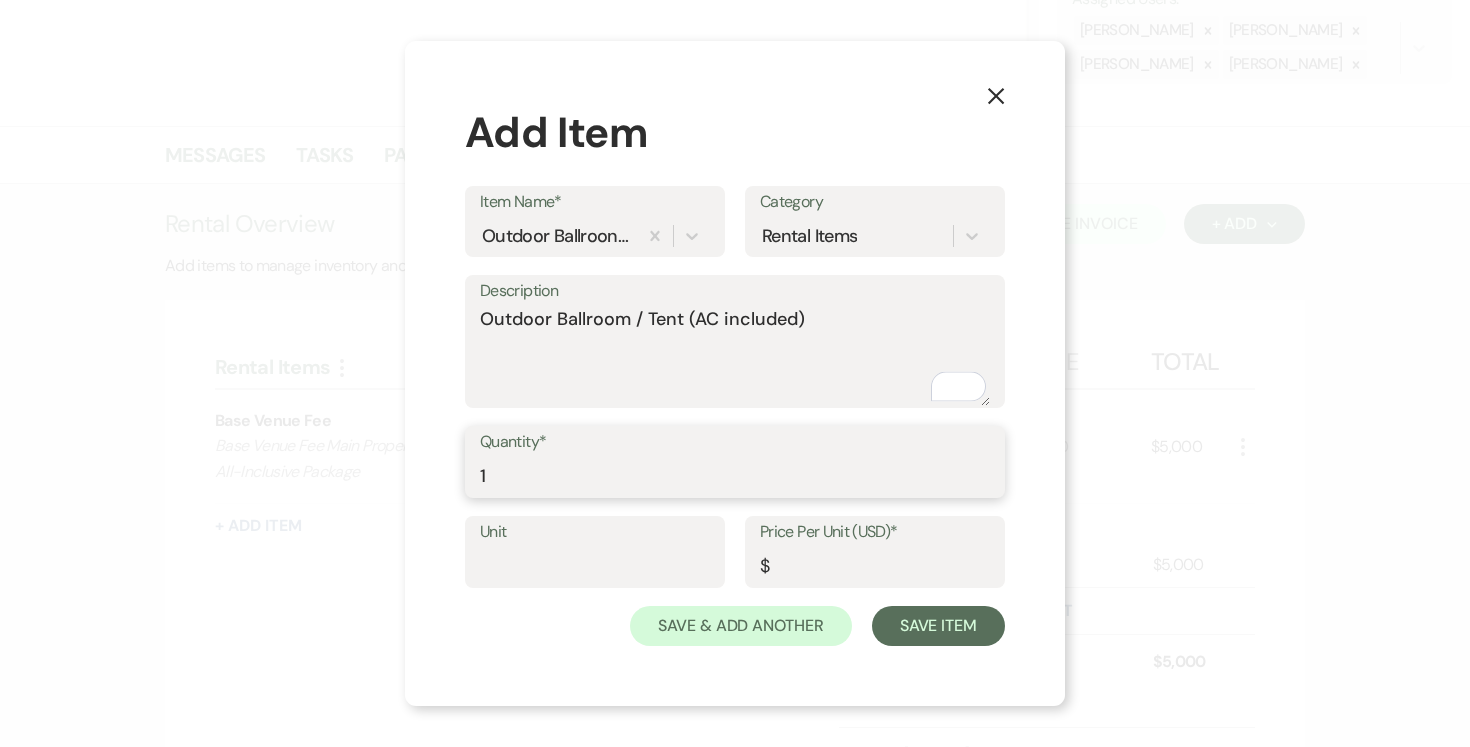 type on "1" 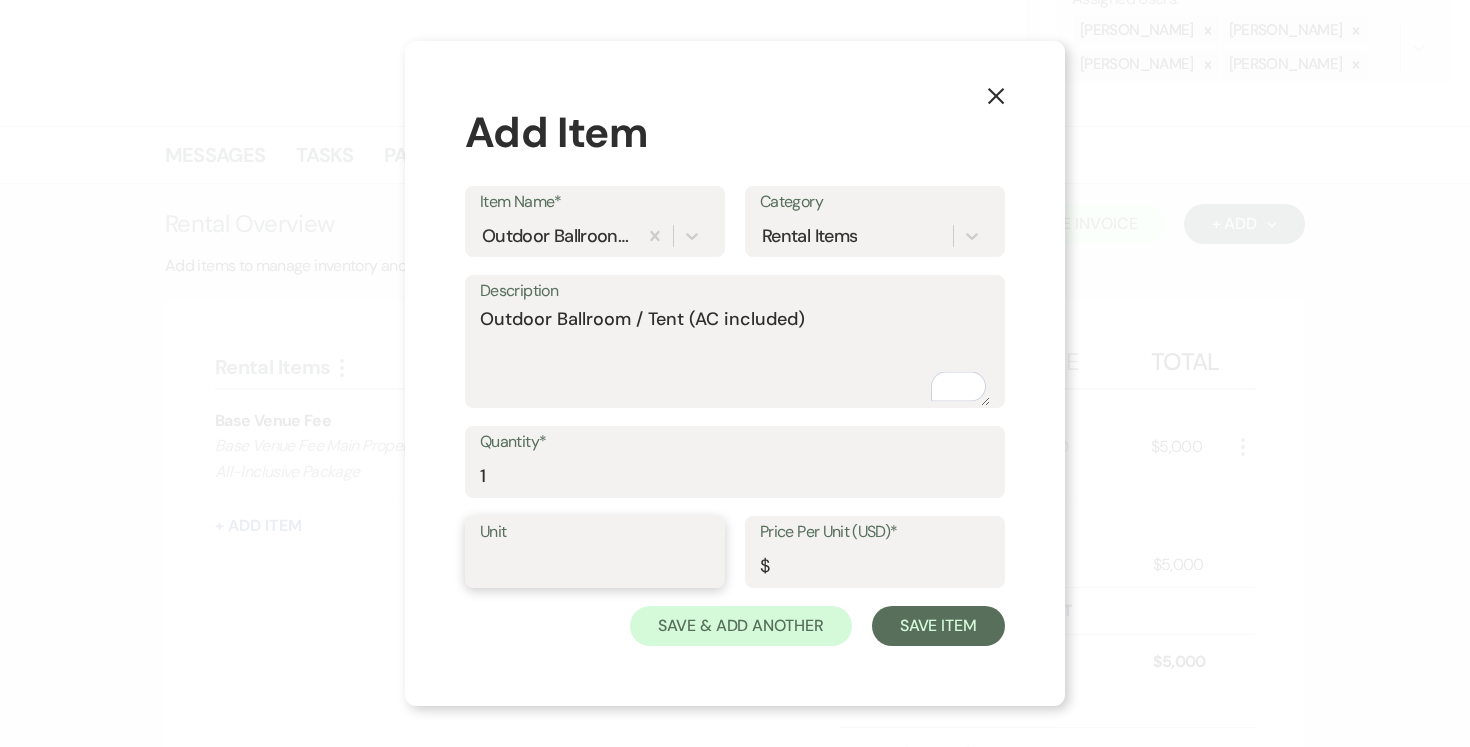 click on "Unit" at bounding box center (595, 566) 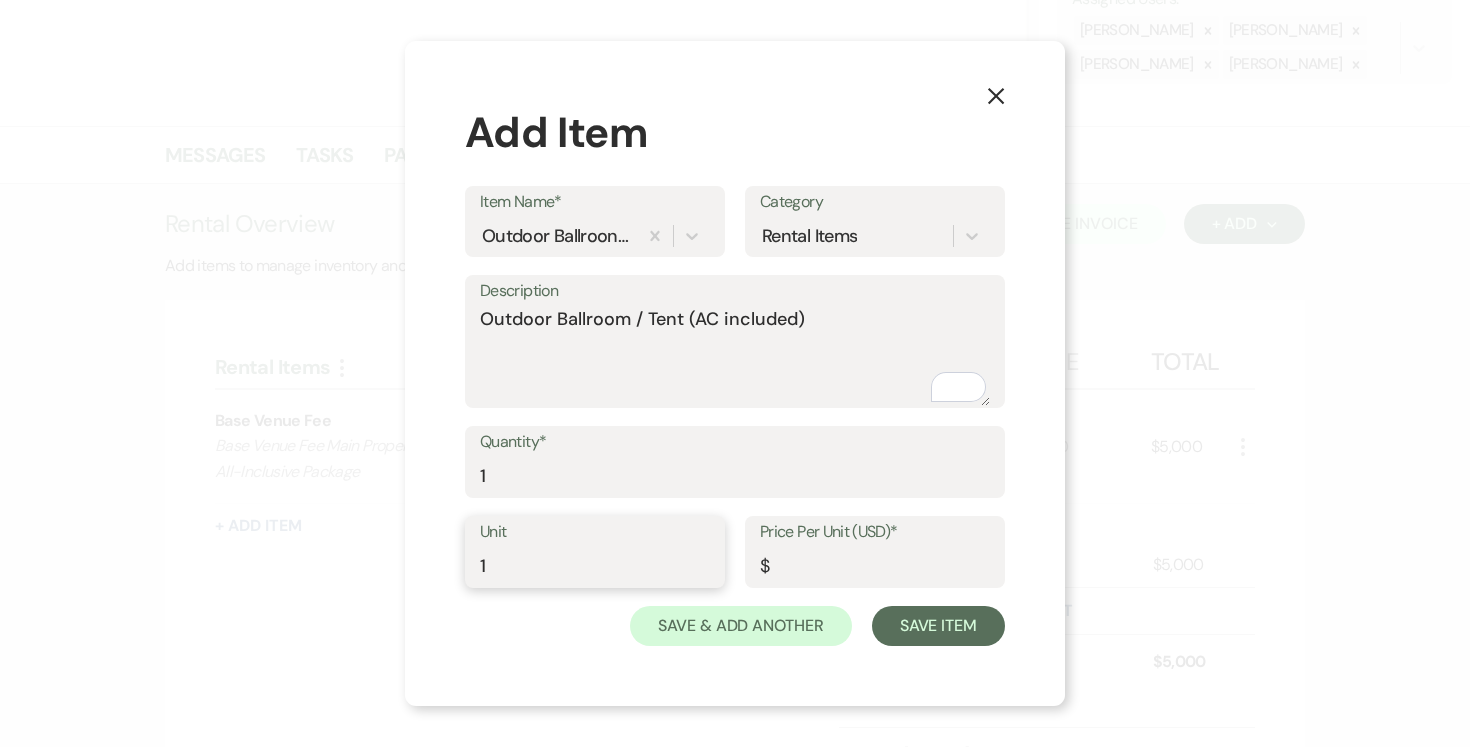 type on "1" 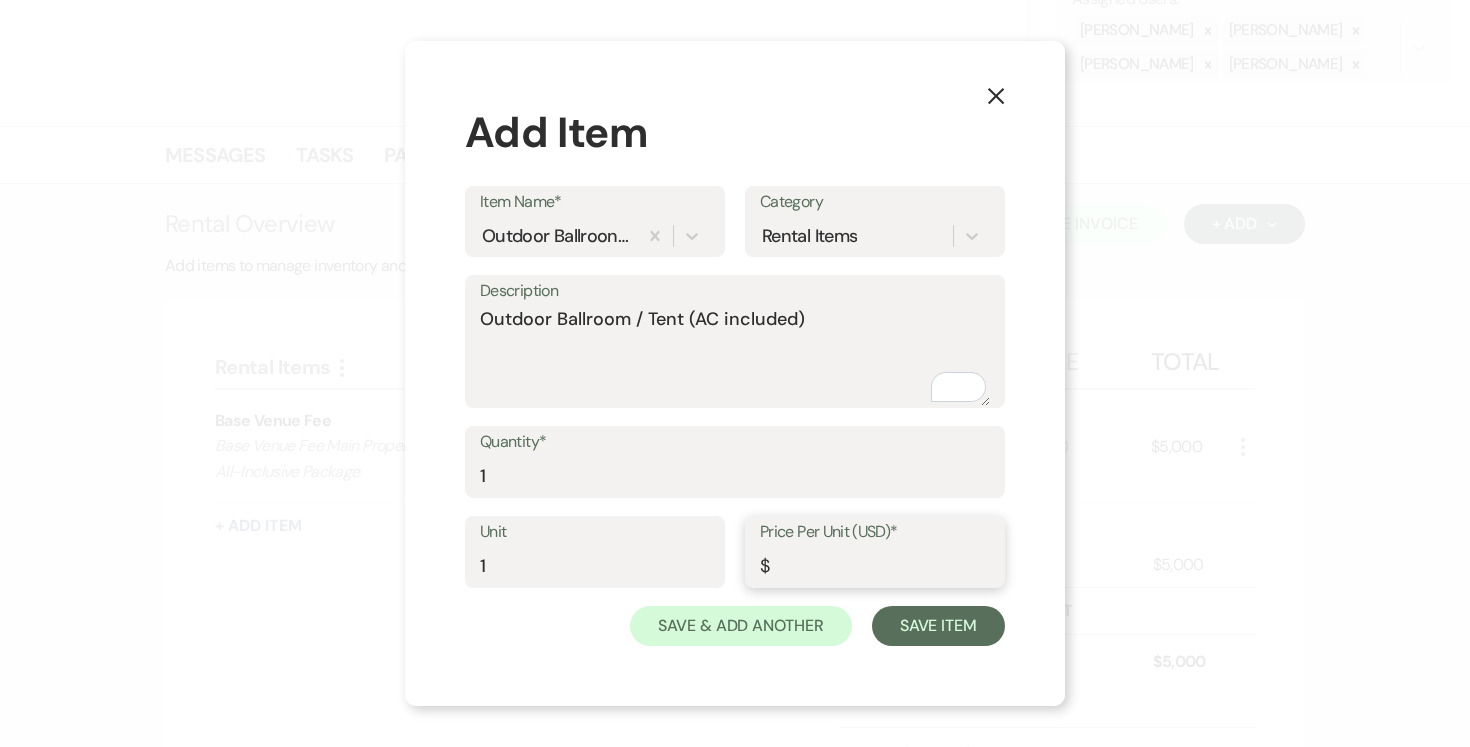 click on "Price Per Unit (USD)*" at bounding box center (875, 566) 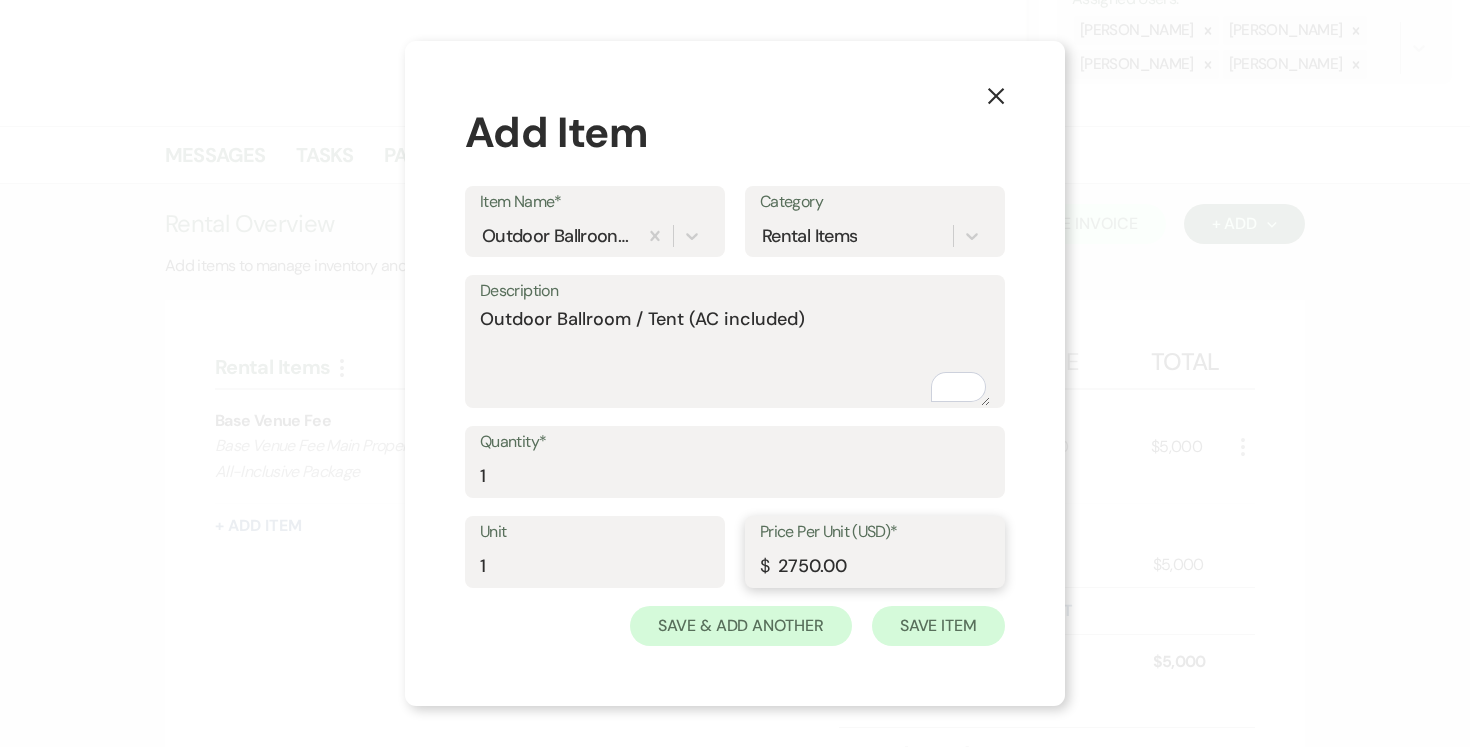 type on "2750.00" 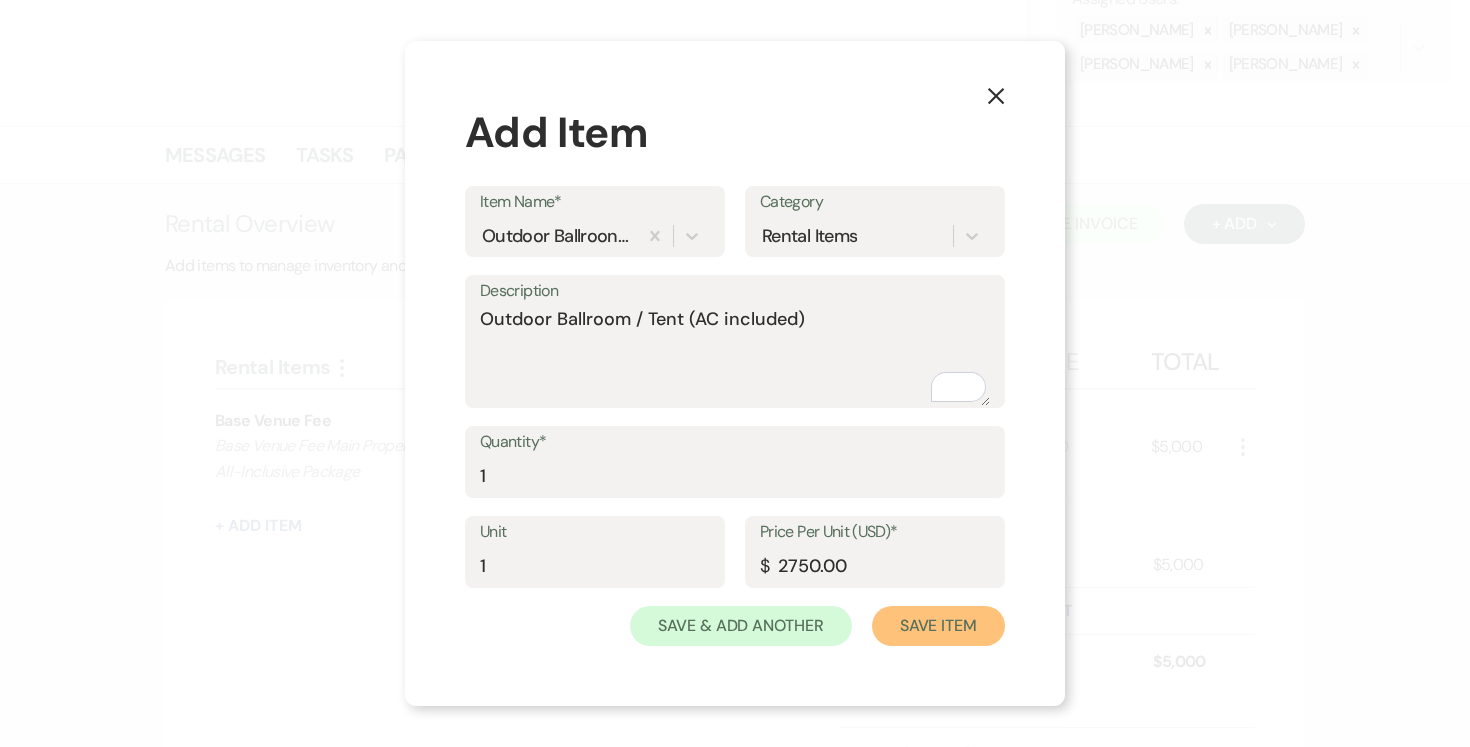 click on "Save Item" at bounding box center [938, 626] 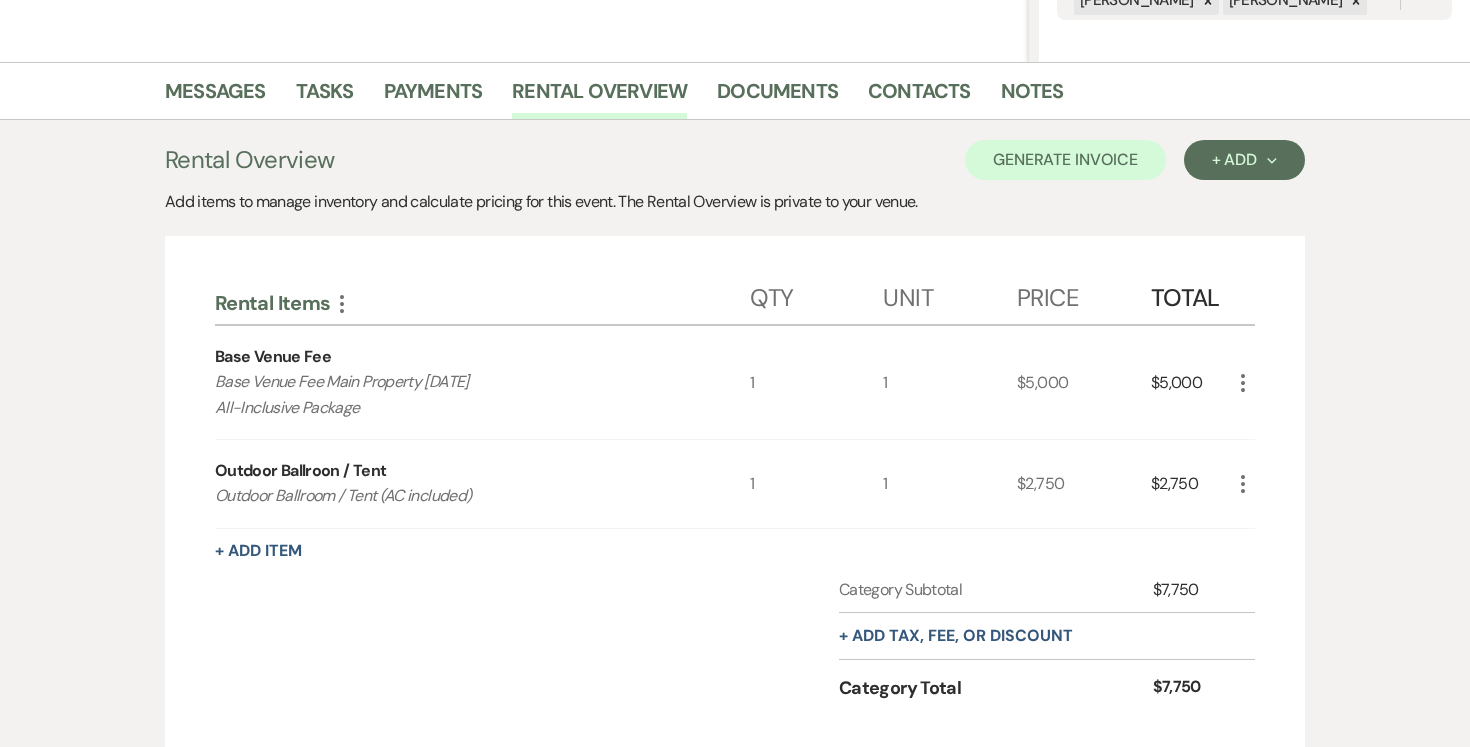 scroll, scrollTop: 443, scrollLeft: 0, axis: vertical 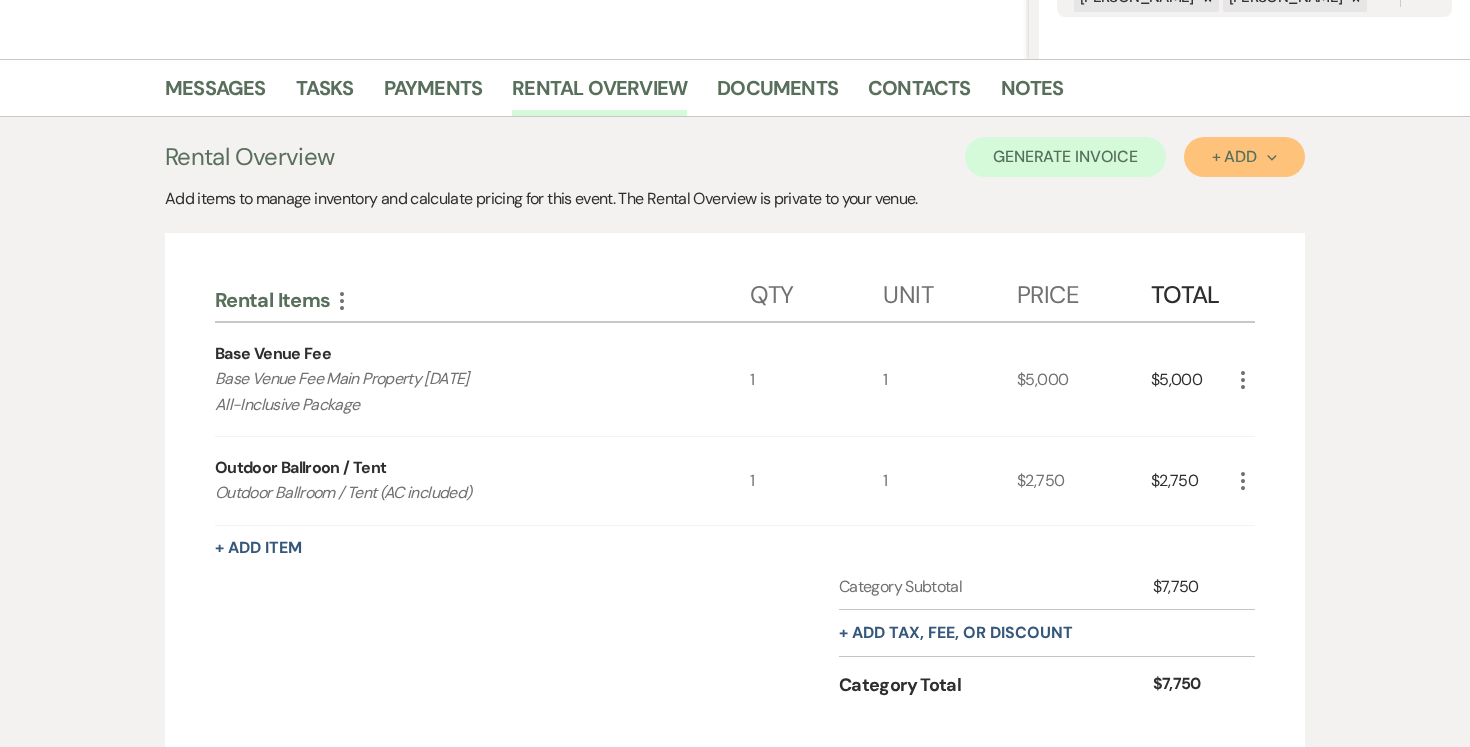 click on "+ Add Next" at bounding box center [1244, 157] 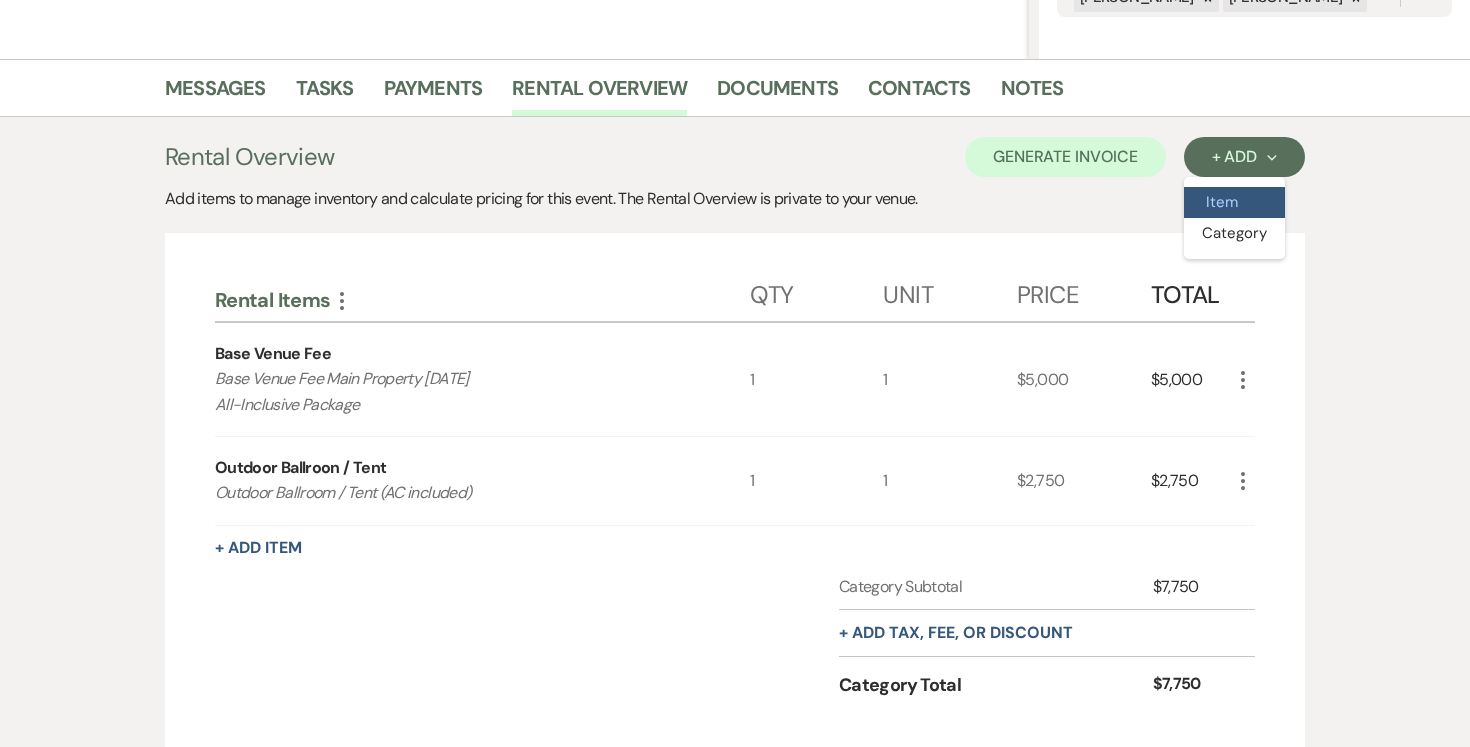 click on "Item" at bounding box center (1234, 202) 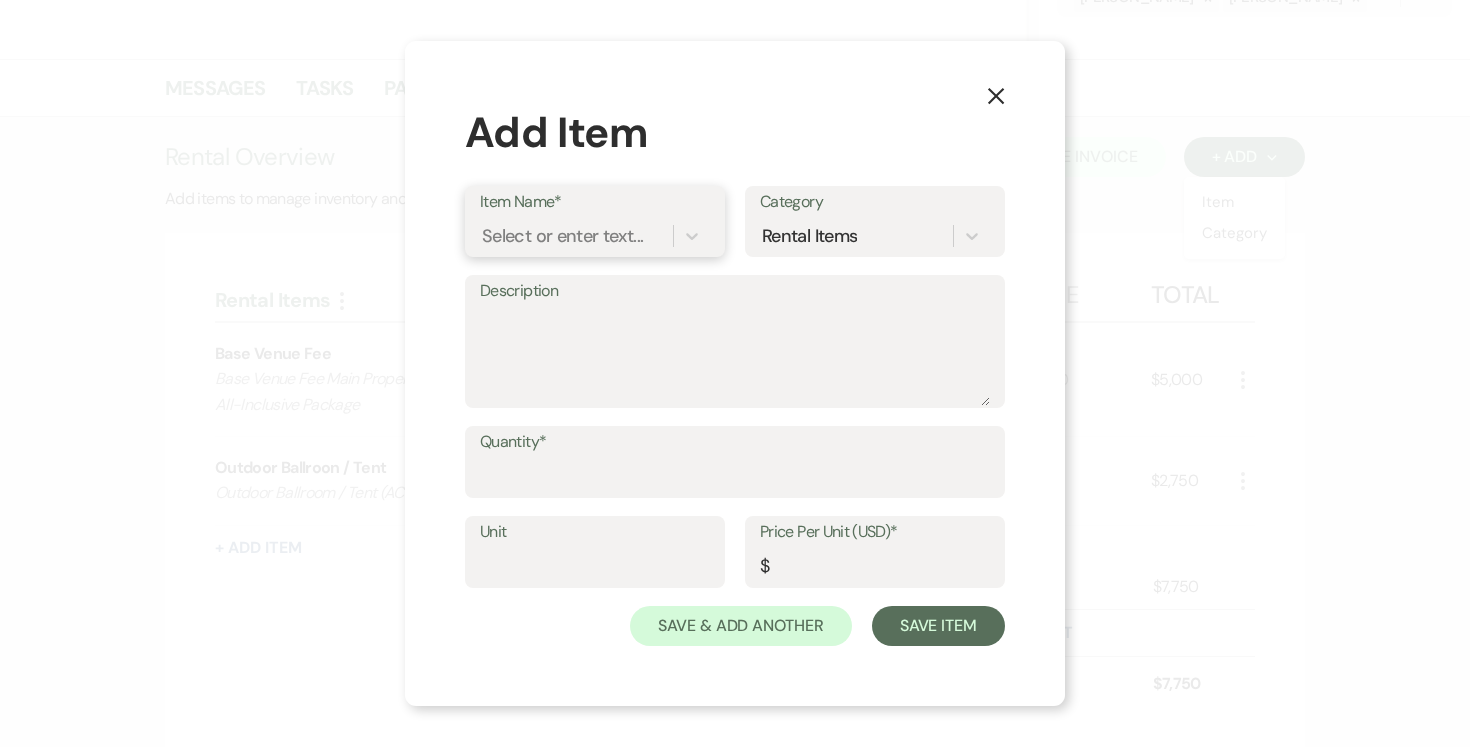click on "Select or enter text..." at bounding box center (562, 236) 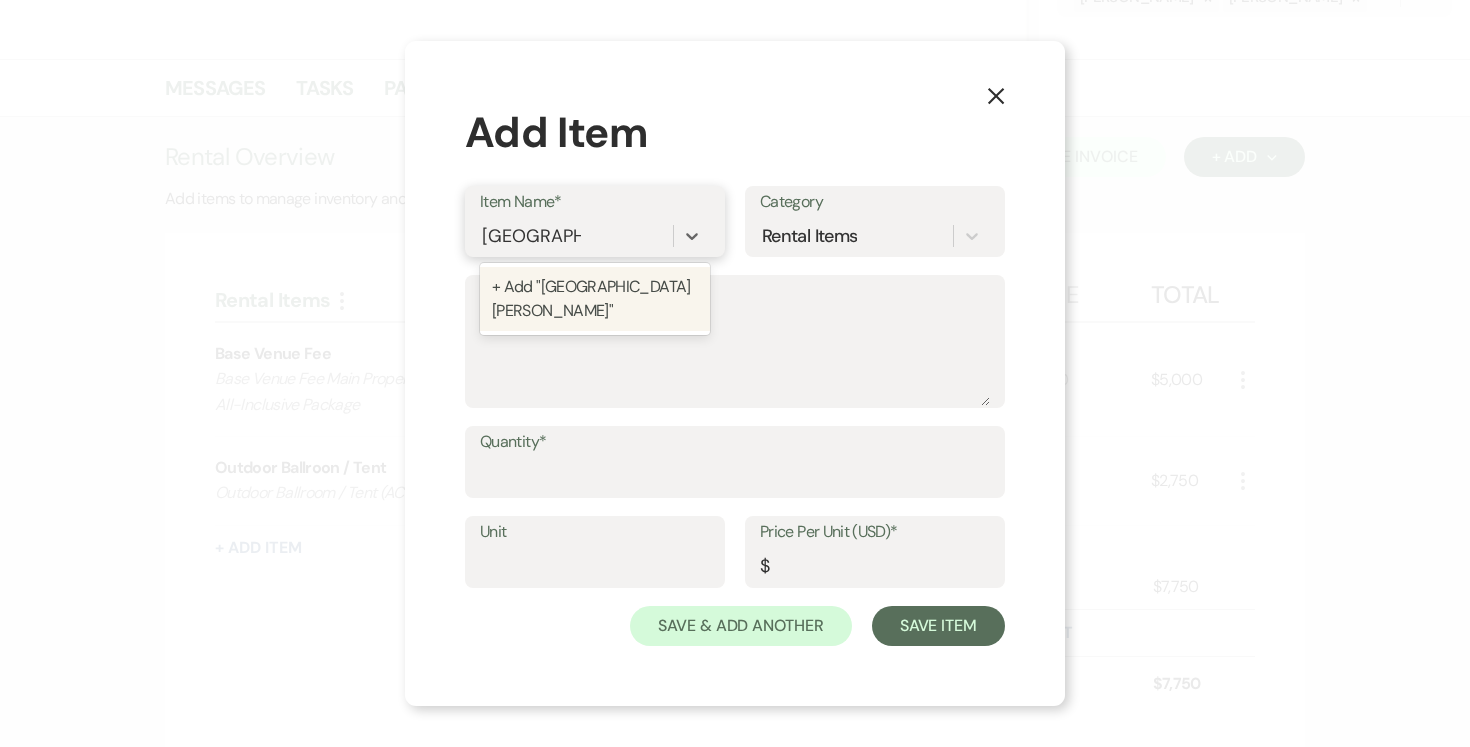 type on "Valet Parking" 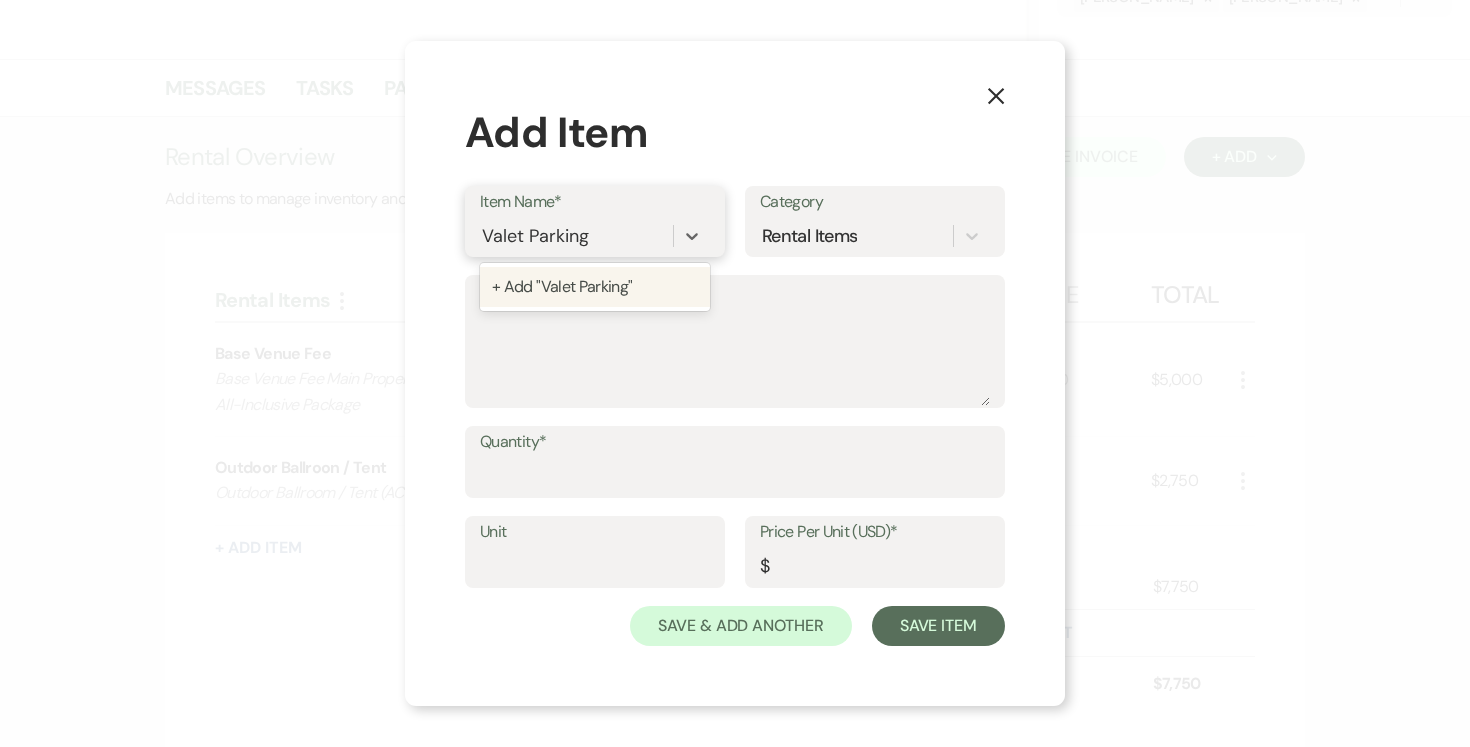 click on "+ Add "Valet Parking"" at bounding box center [595, 287] 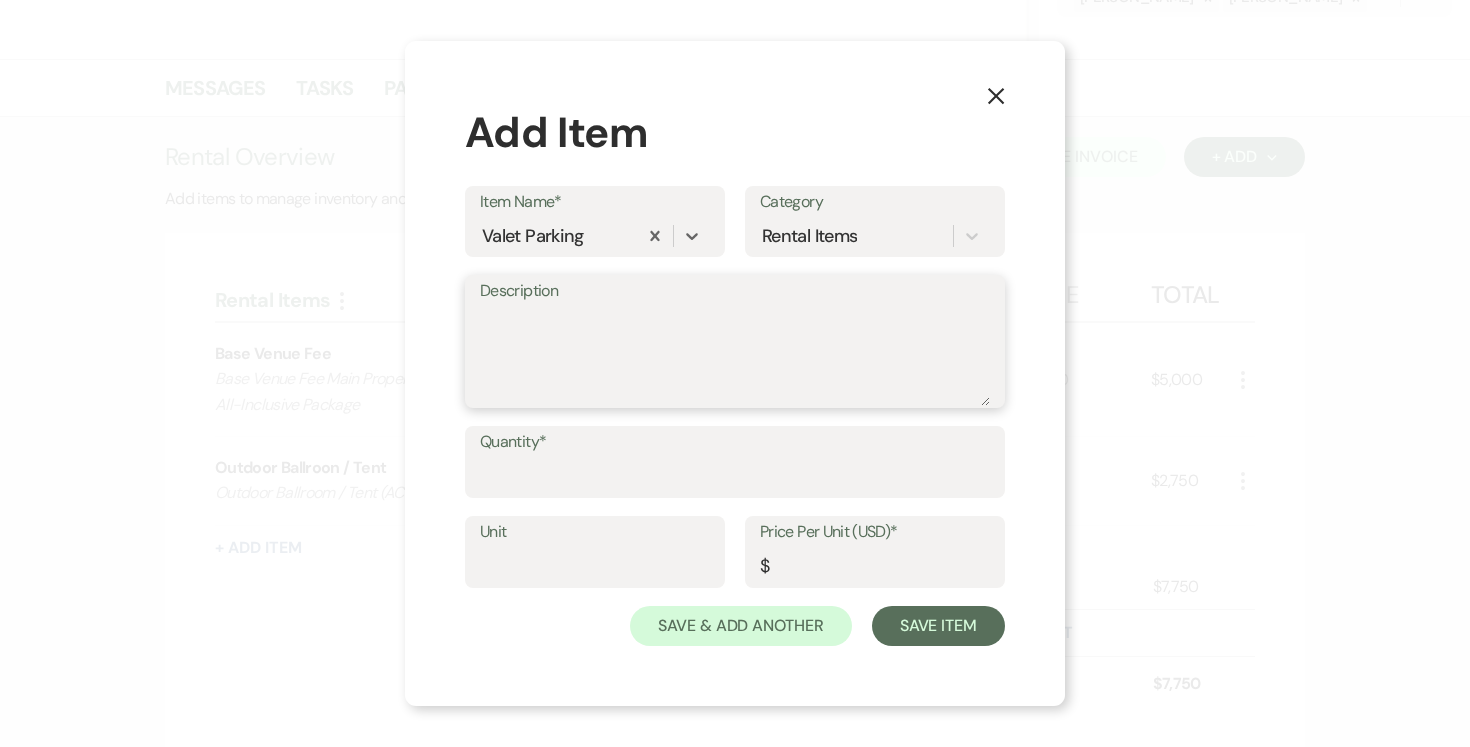 click on "Description" at bounding box center (735, 356) 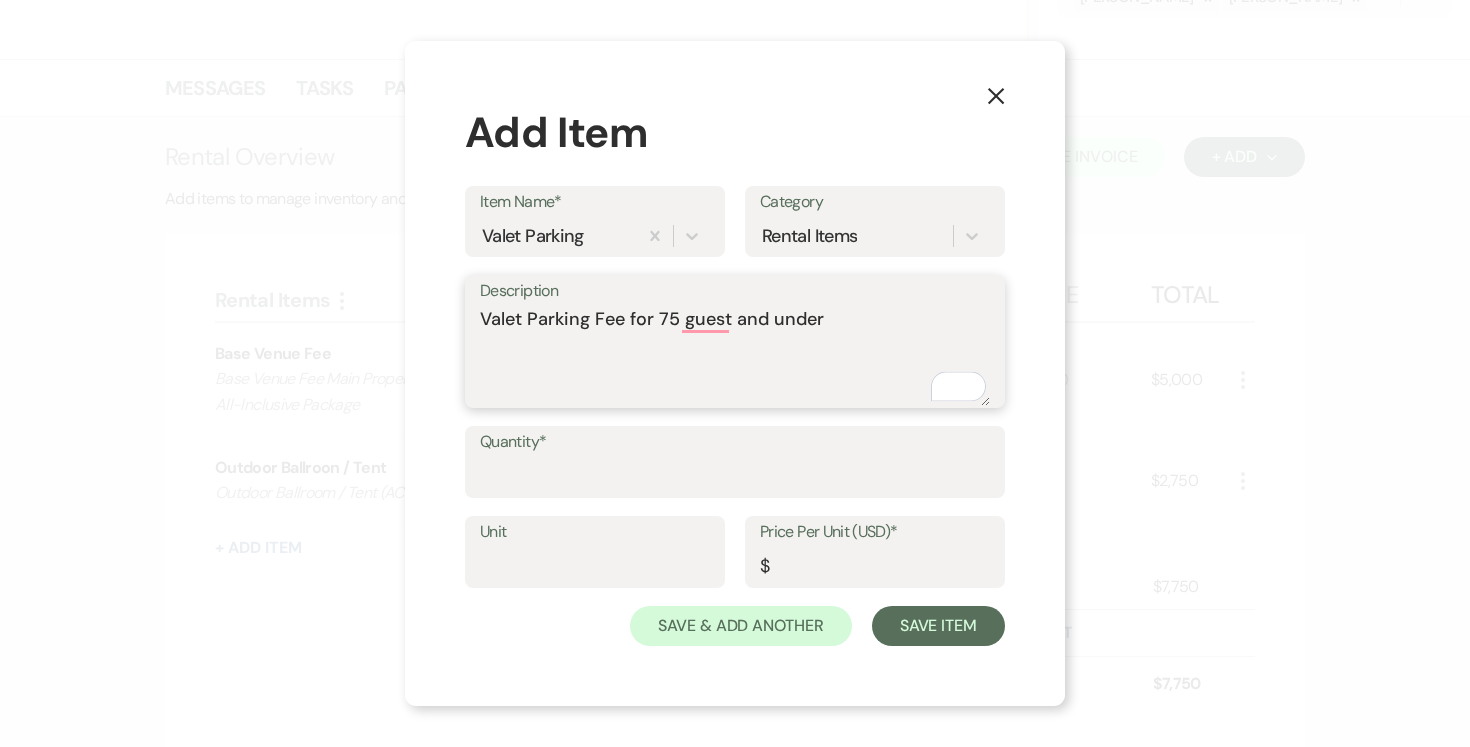 click on "Valet Parking Fee for 75 guest and under" at bounding box center [735, 356] 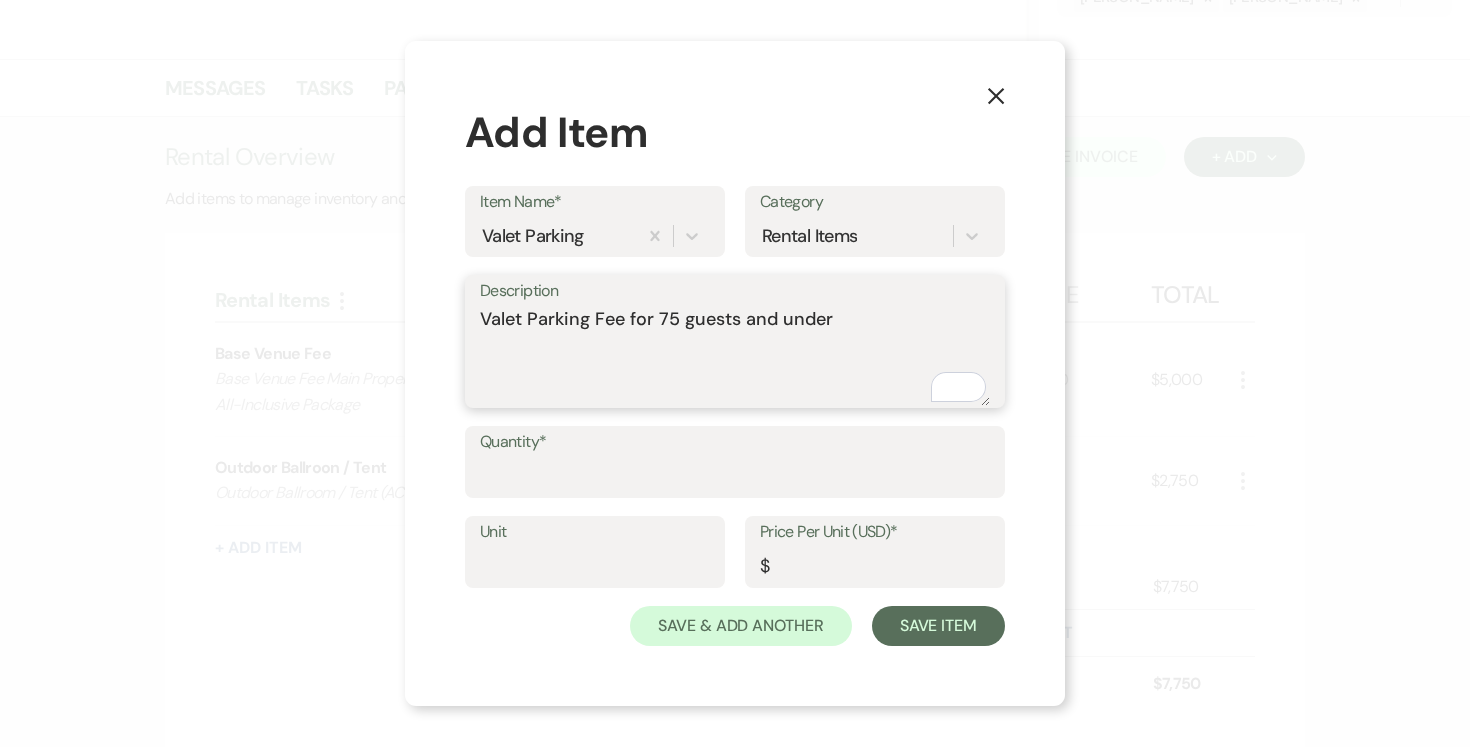type on "Valet Parking Fee for 75 guests and under" 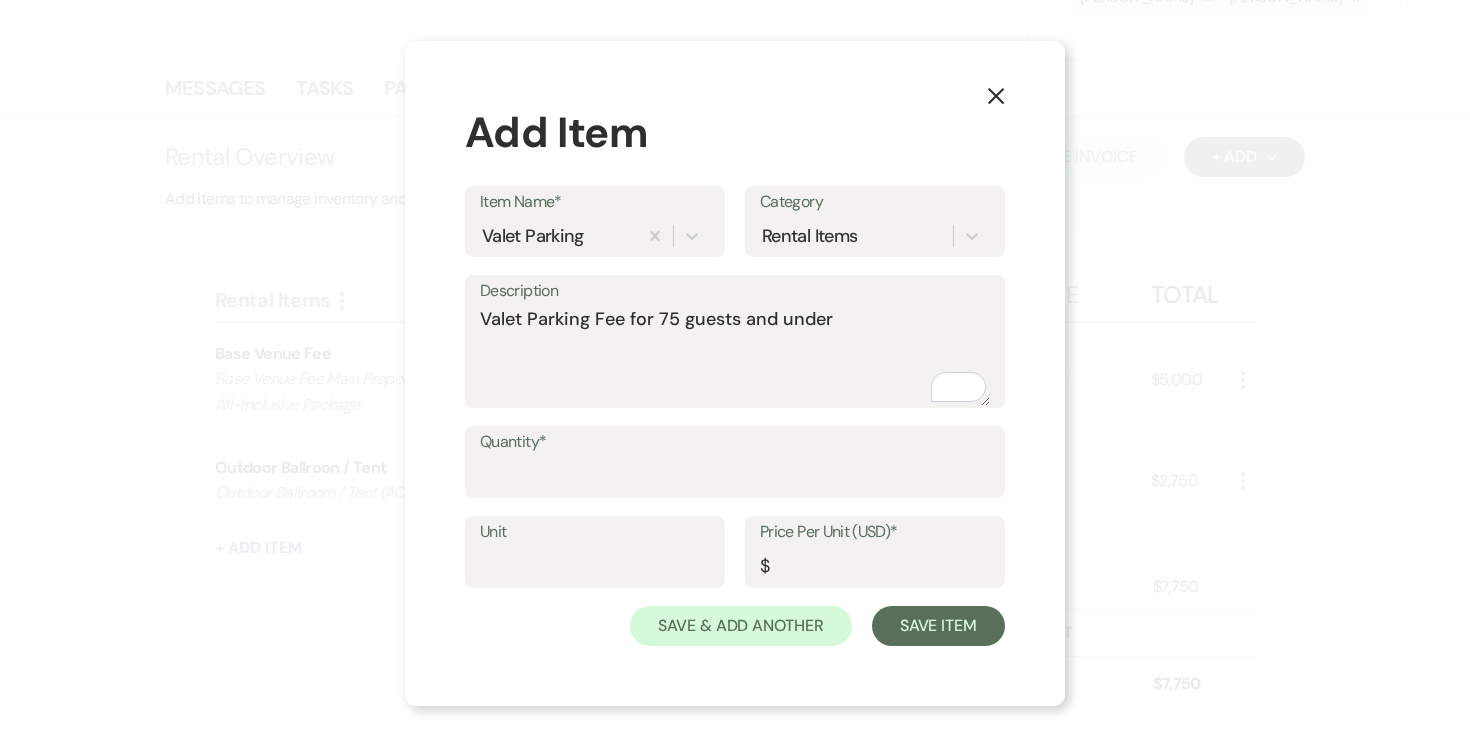 click on "Quantity*" at bounding box center (735, 442) 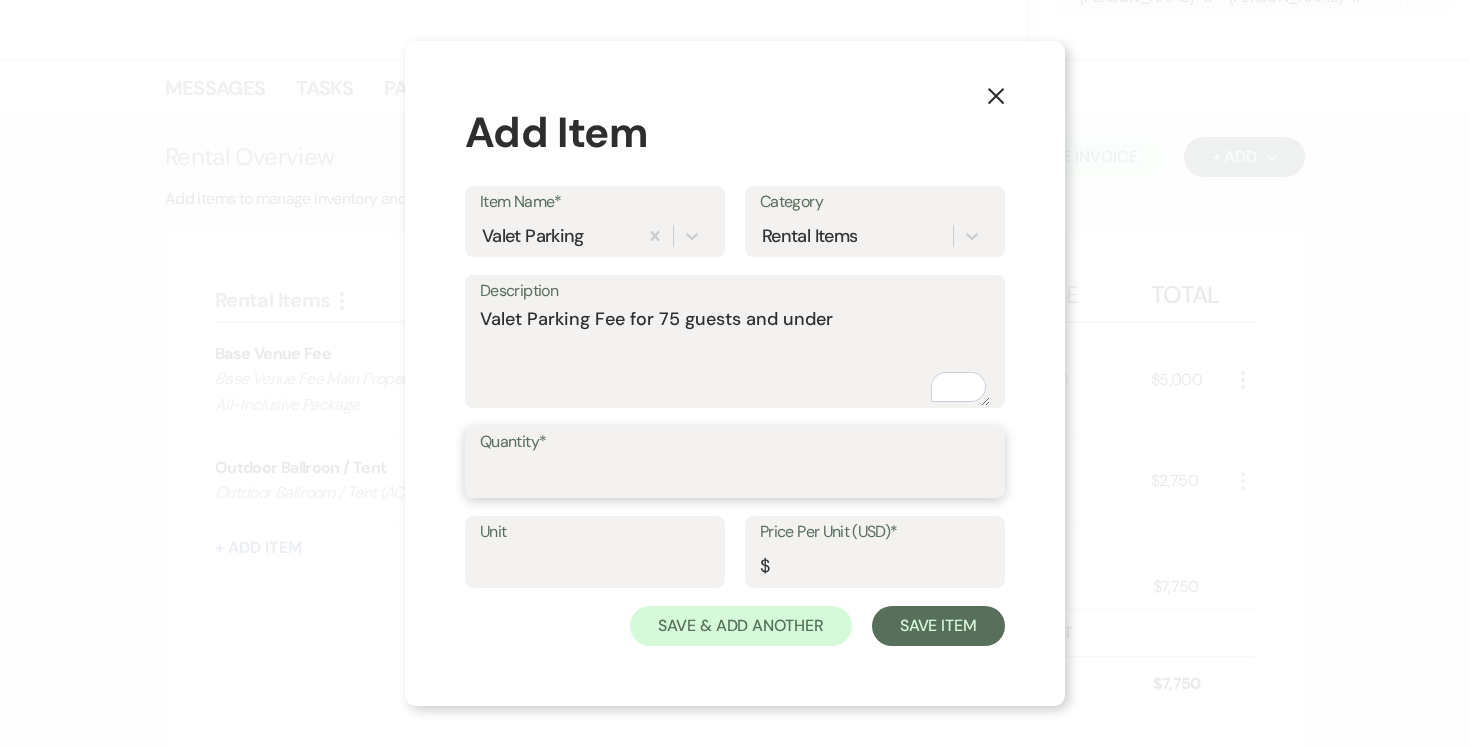 click on "Quantity*" at bounding box center [735, 476] 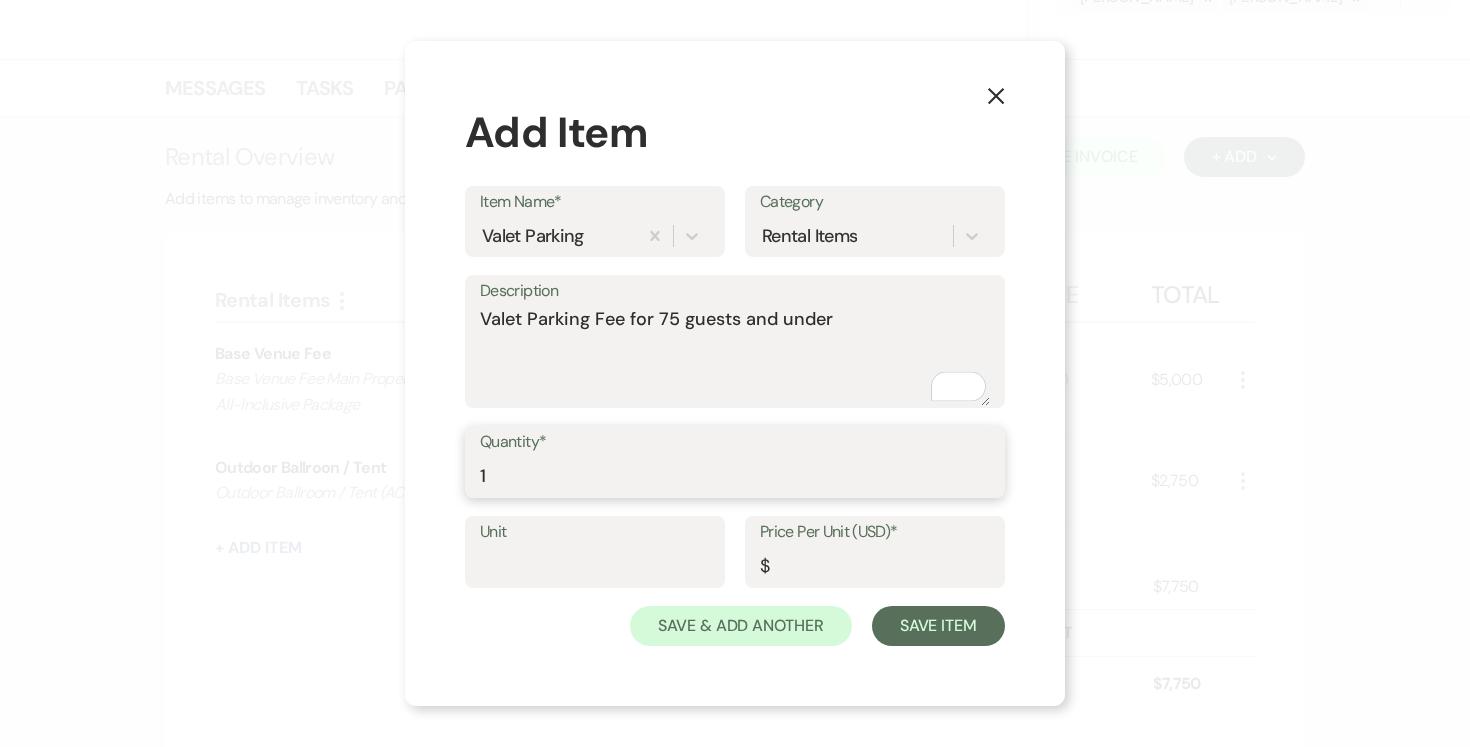 type on "1" 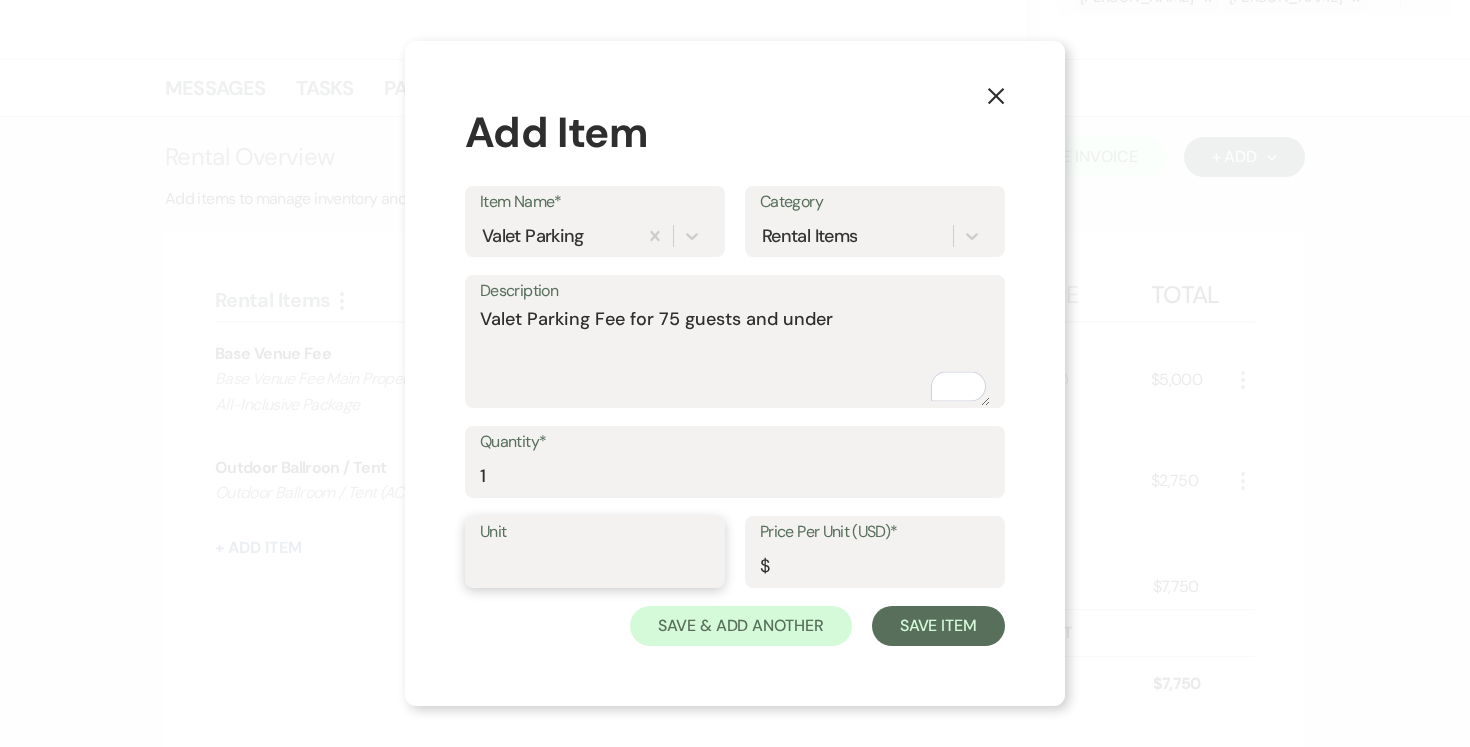 click on "Unit" at bounding box center [595, 566] 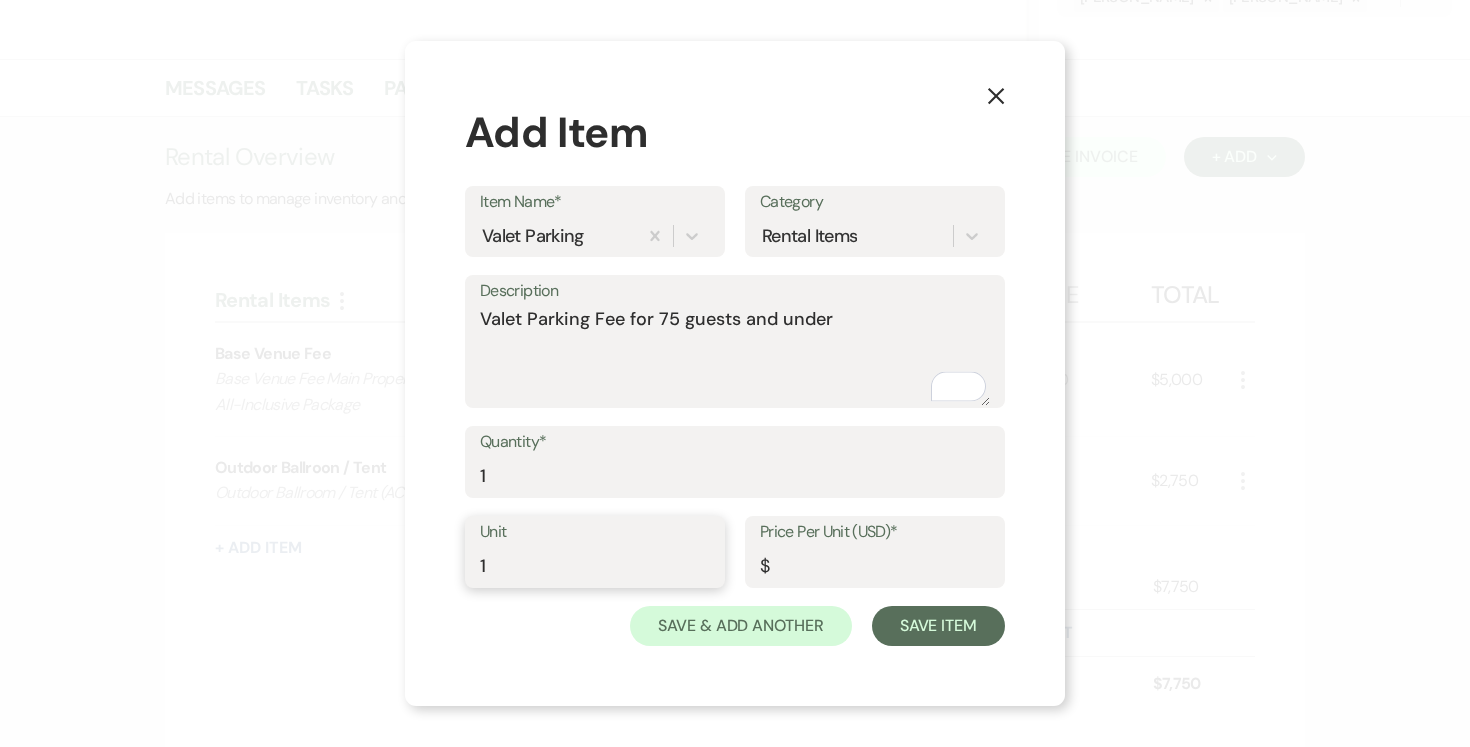 type on "1" 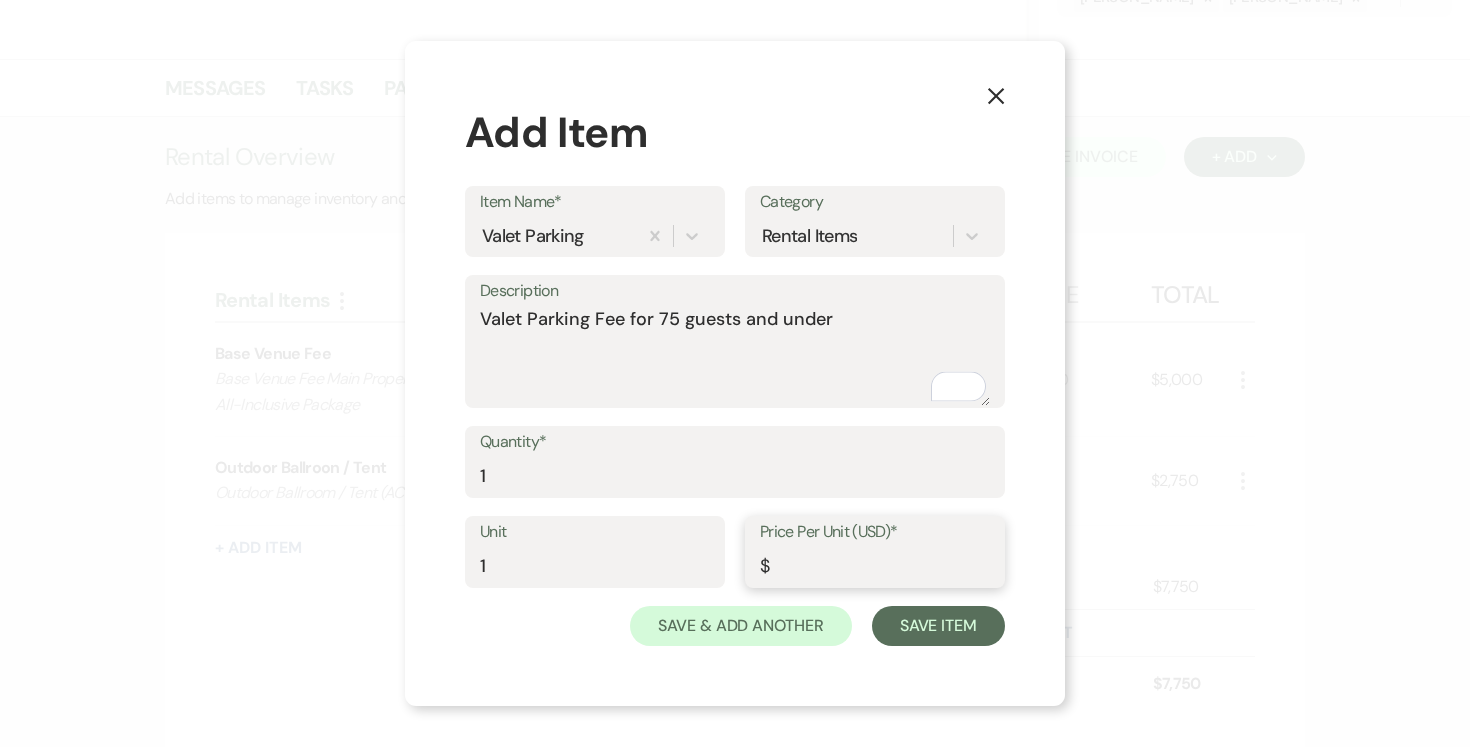 click on "Price Per Unit (USD)*" at bounding box center [875, 566] 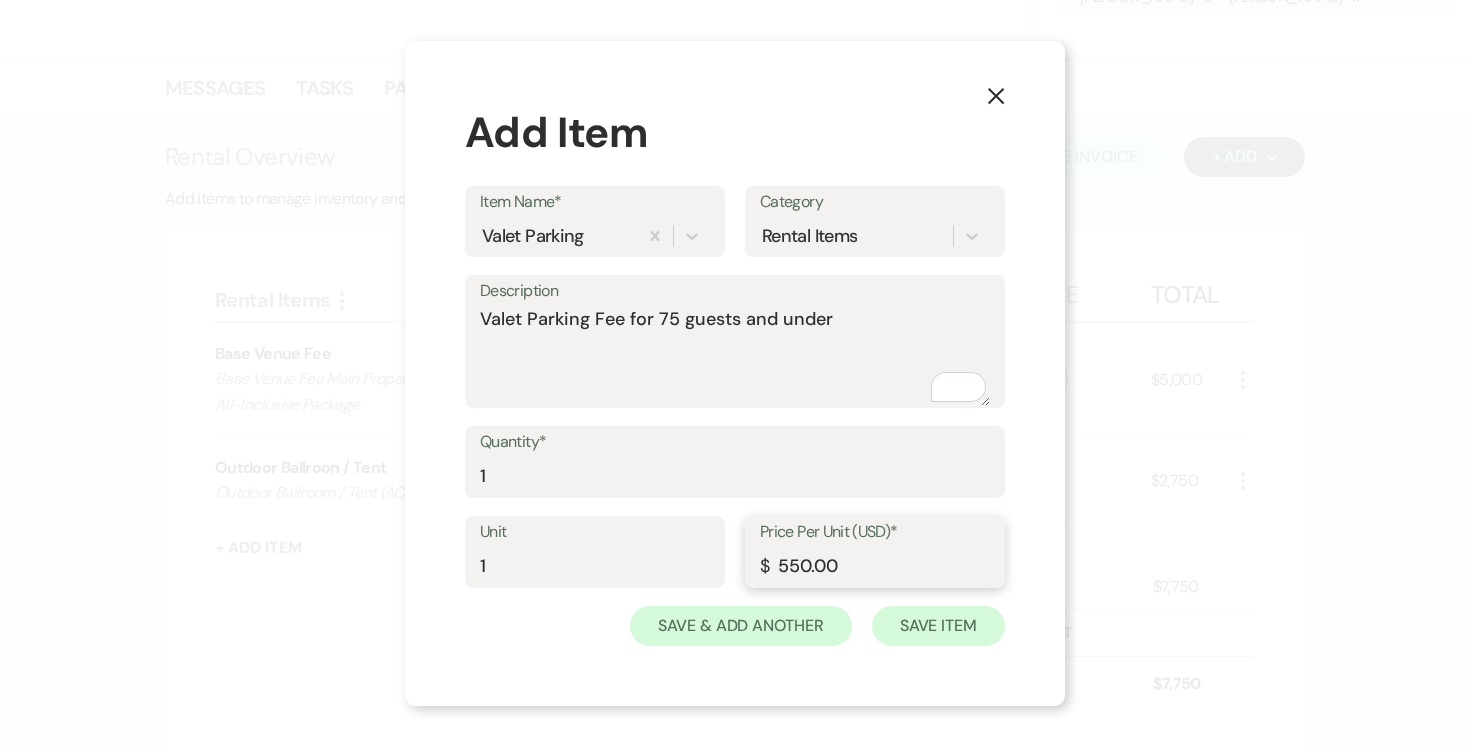 type on "550.00" 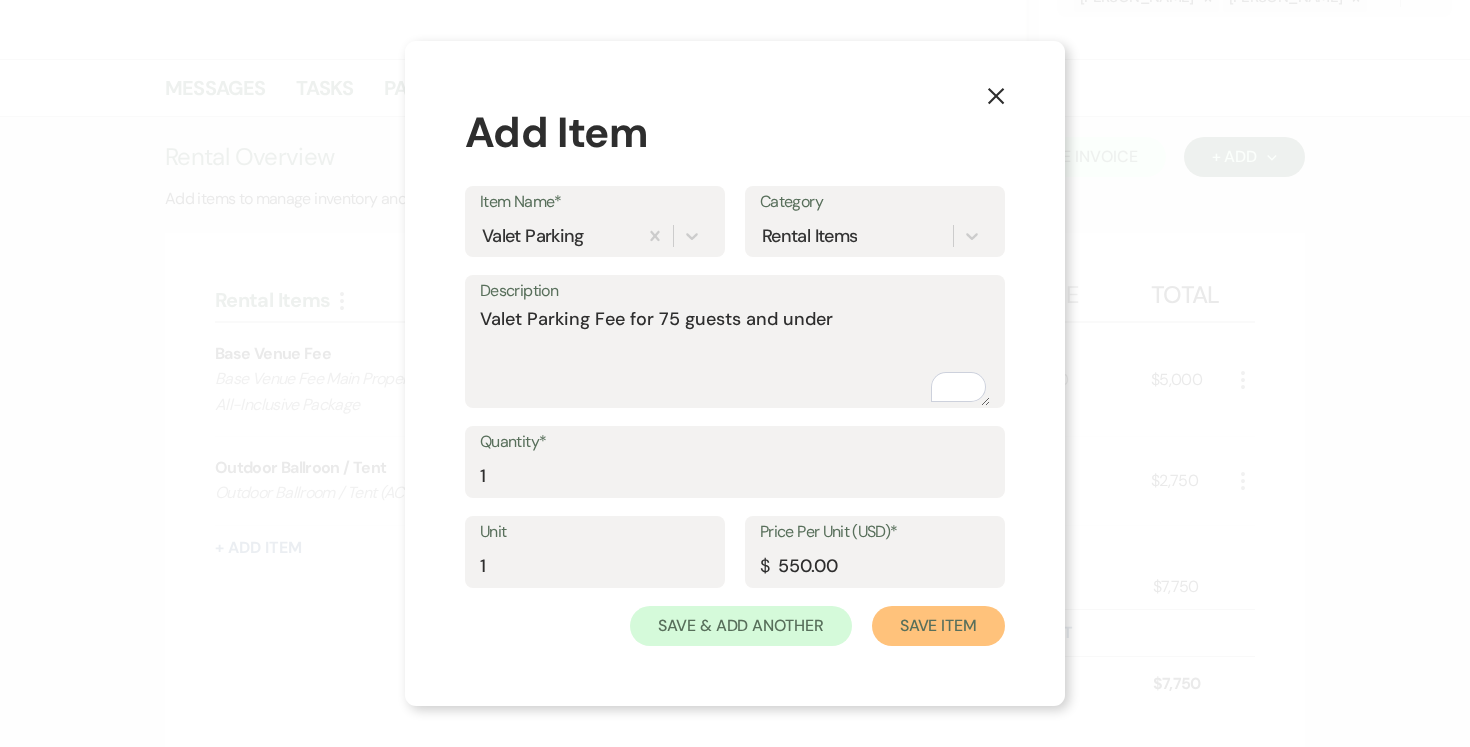 click on "Save Item" at bounding box center [938, 626] 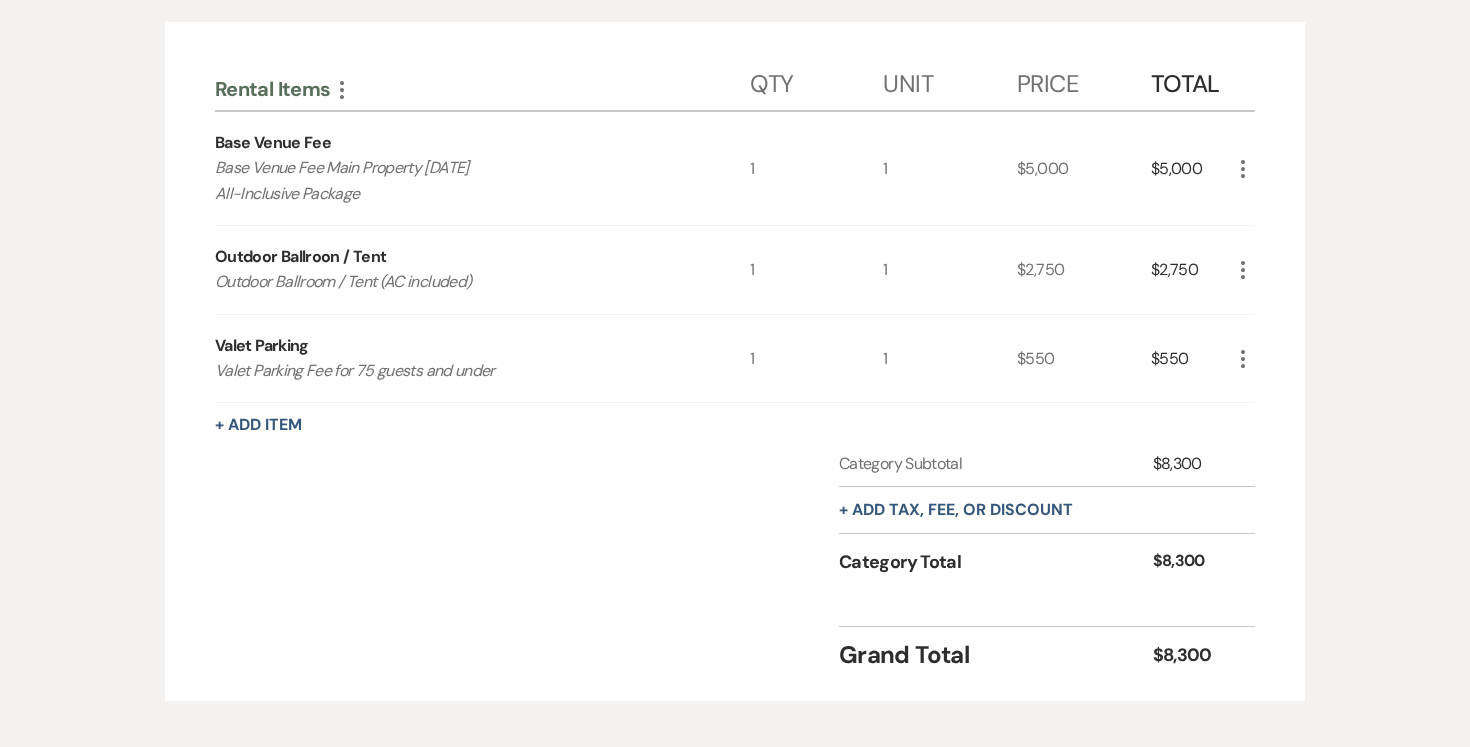 scroll, scrollTop: 686, scrollLeft: 0, axis: vertical 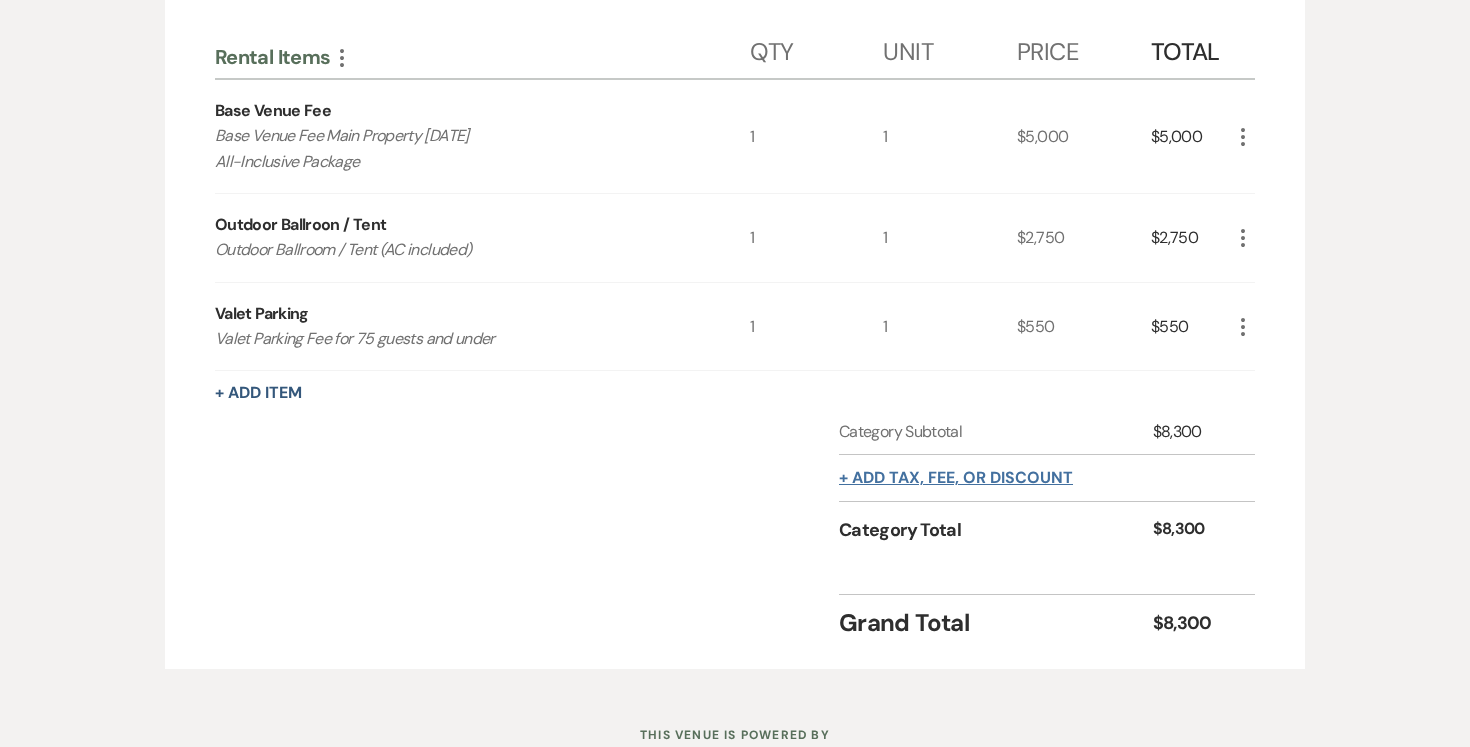 click on "+ Add tax, fee, or discount" at bounding box center [956, 478] 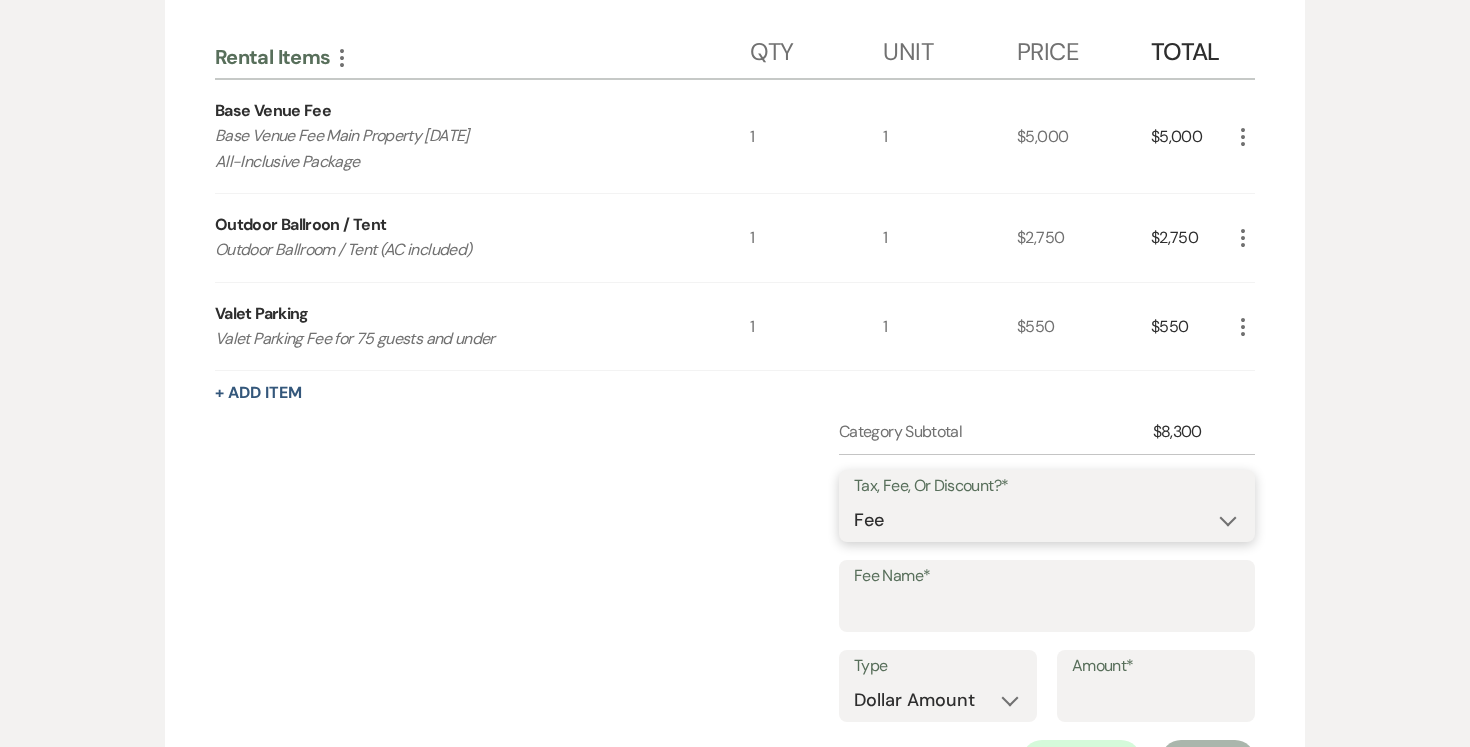 click on "Fee Discount Tax" at bounding box center (1047, 520) 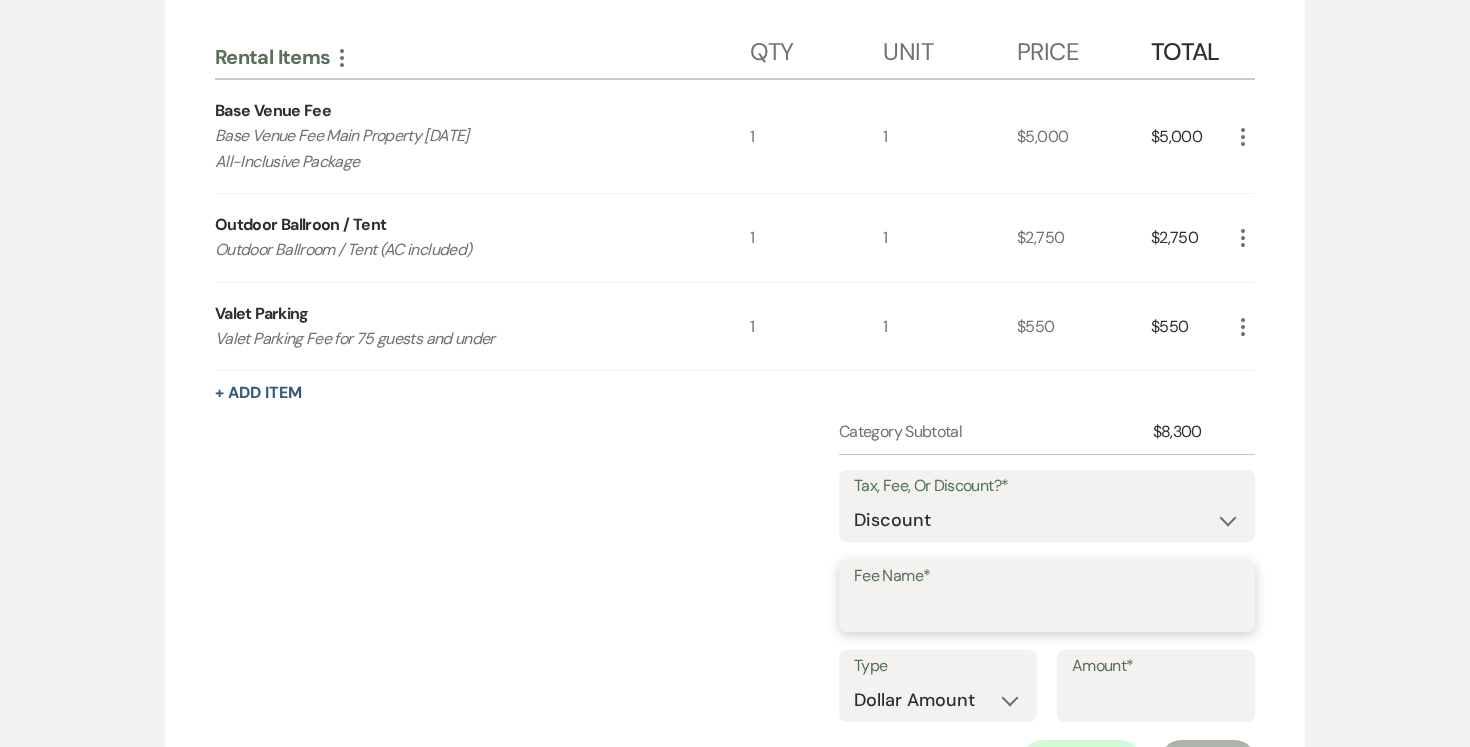 click on "Fee Name*" at bounding box center (1047, 610) 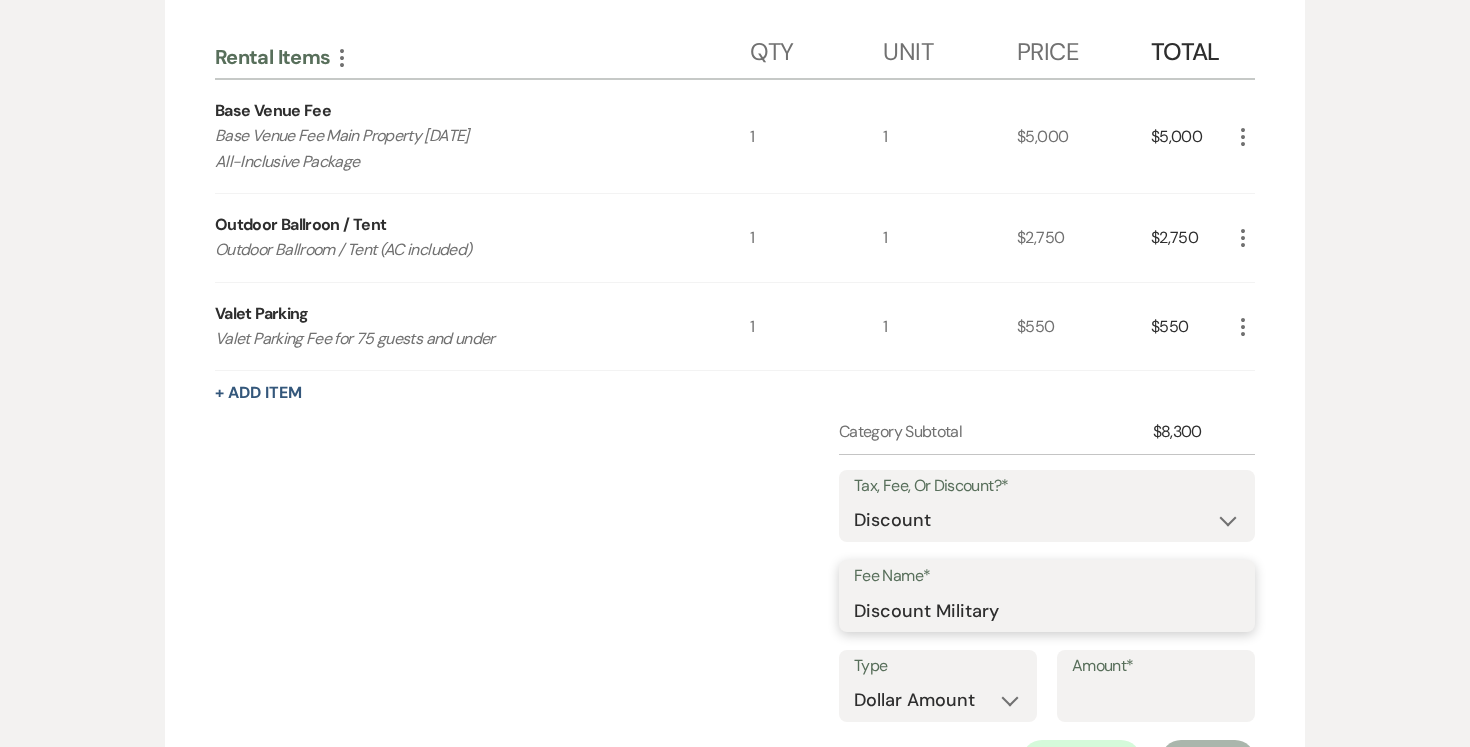 scroll, scrollTop: 688, scrollLeft: 0, axis: vertical 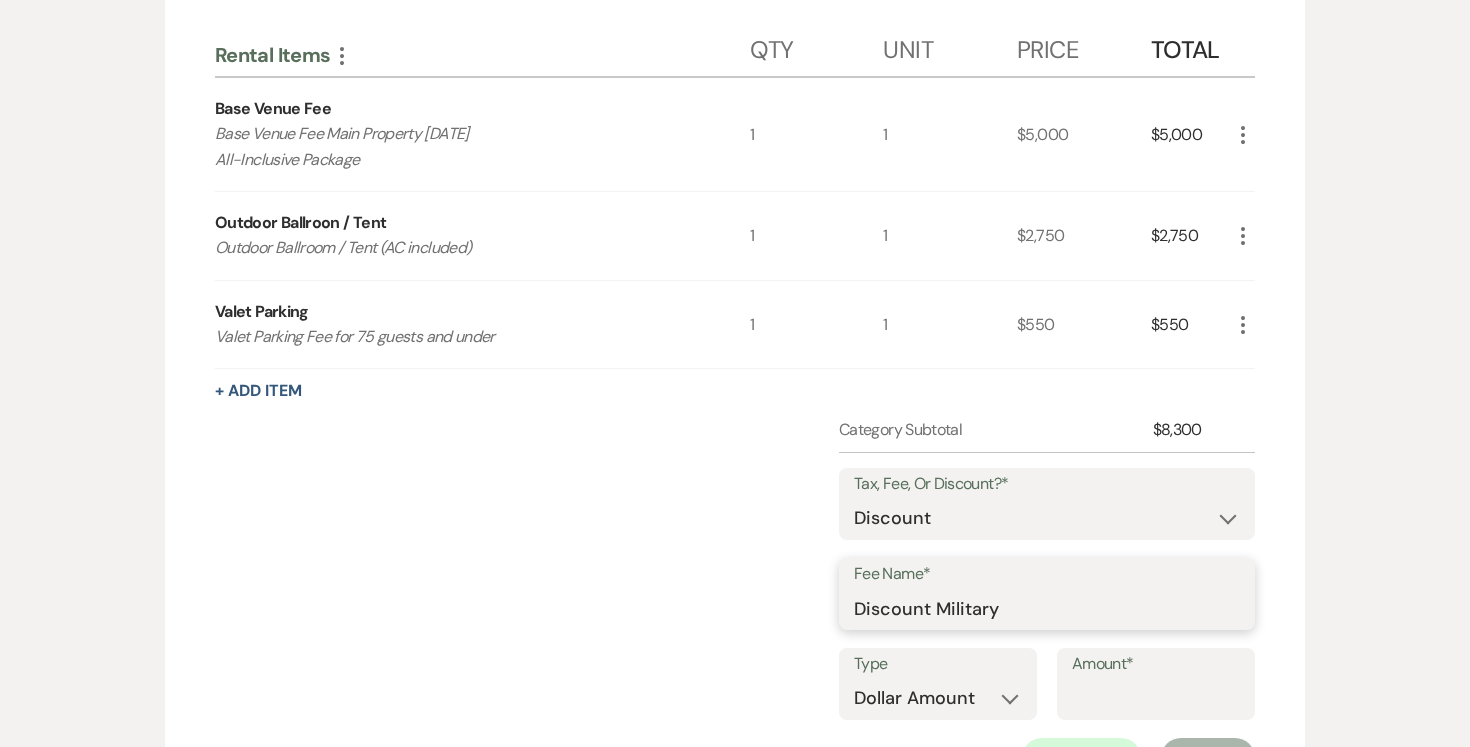 type on "Discount Military" 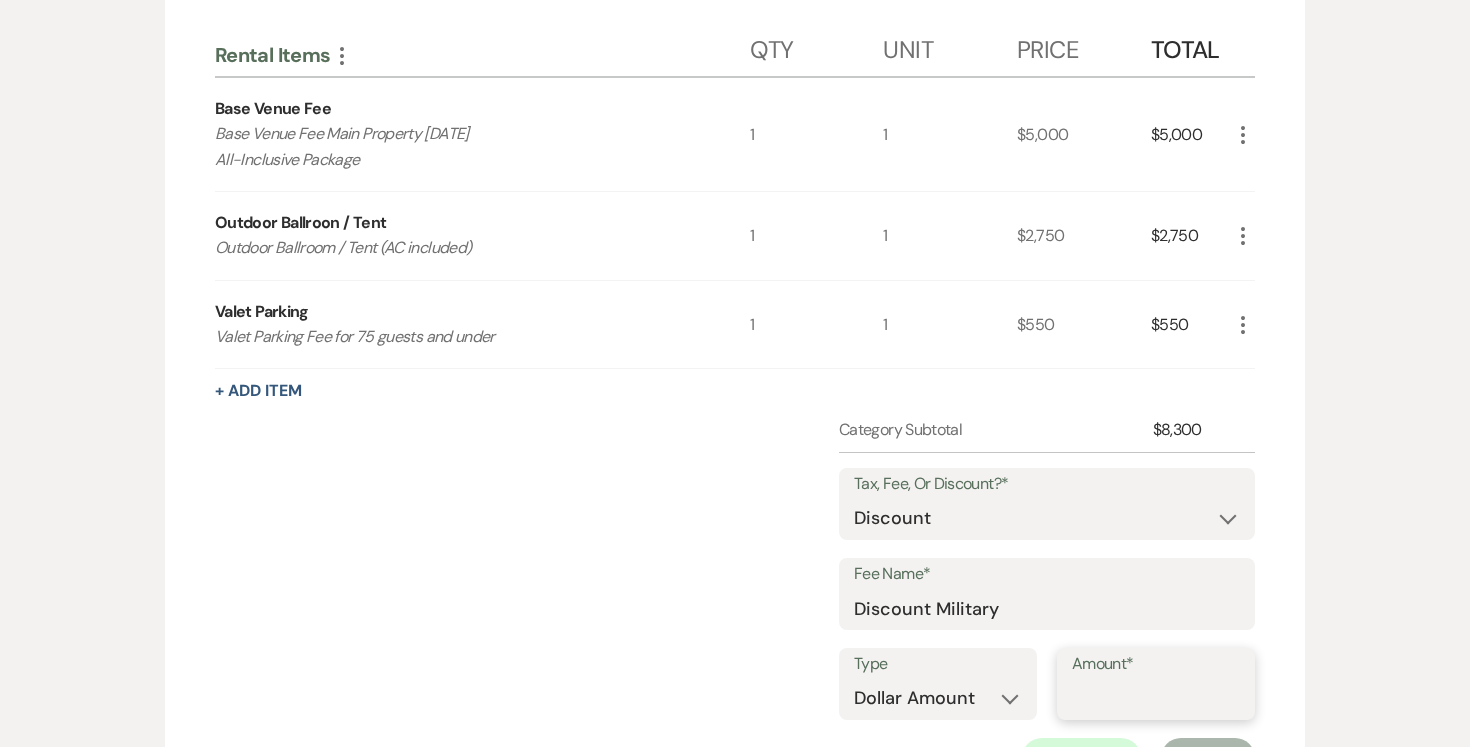 click on "Amount*" at bounding box center (1156, 698) 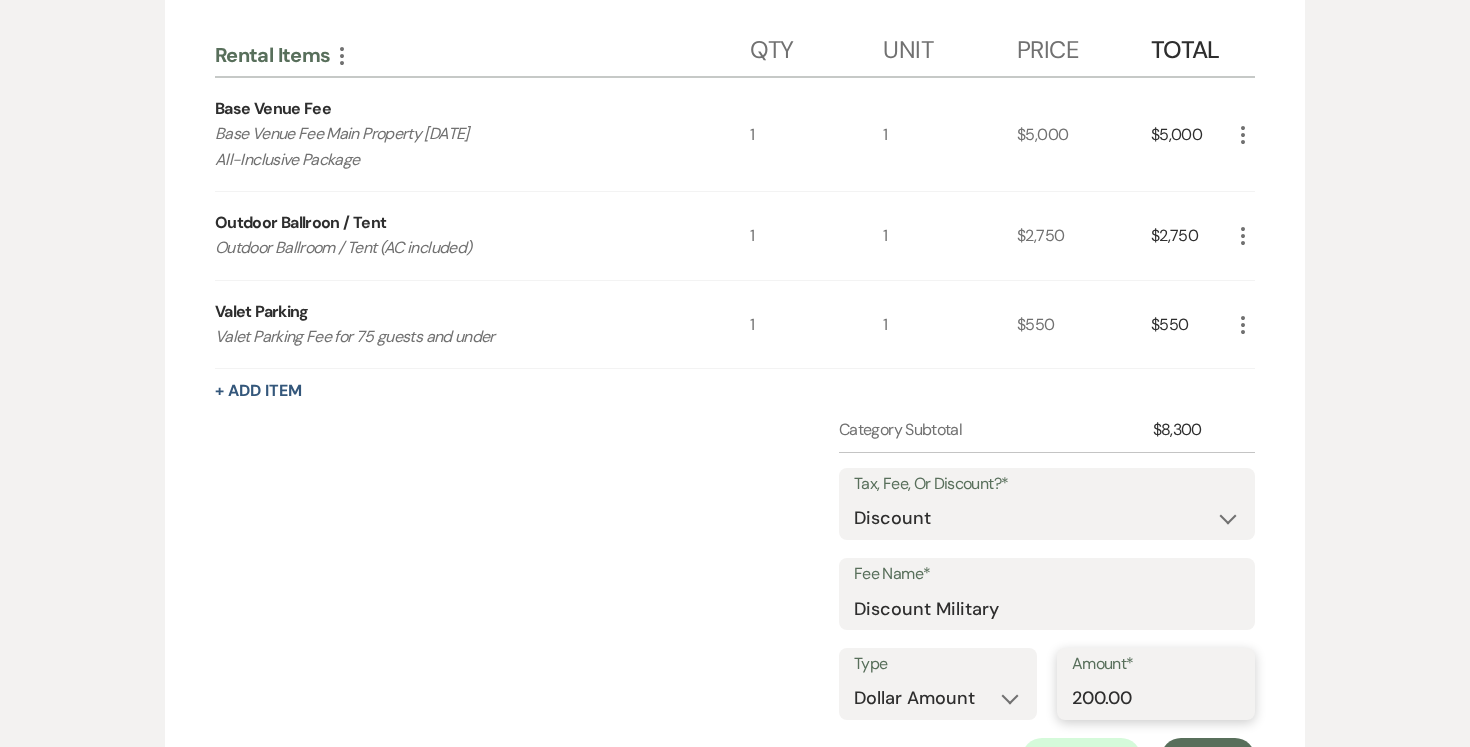 type on "200.00" 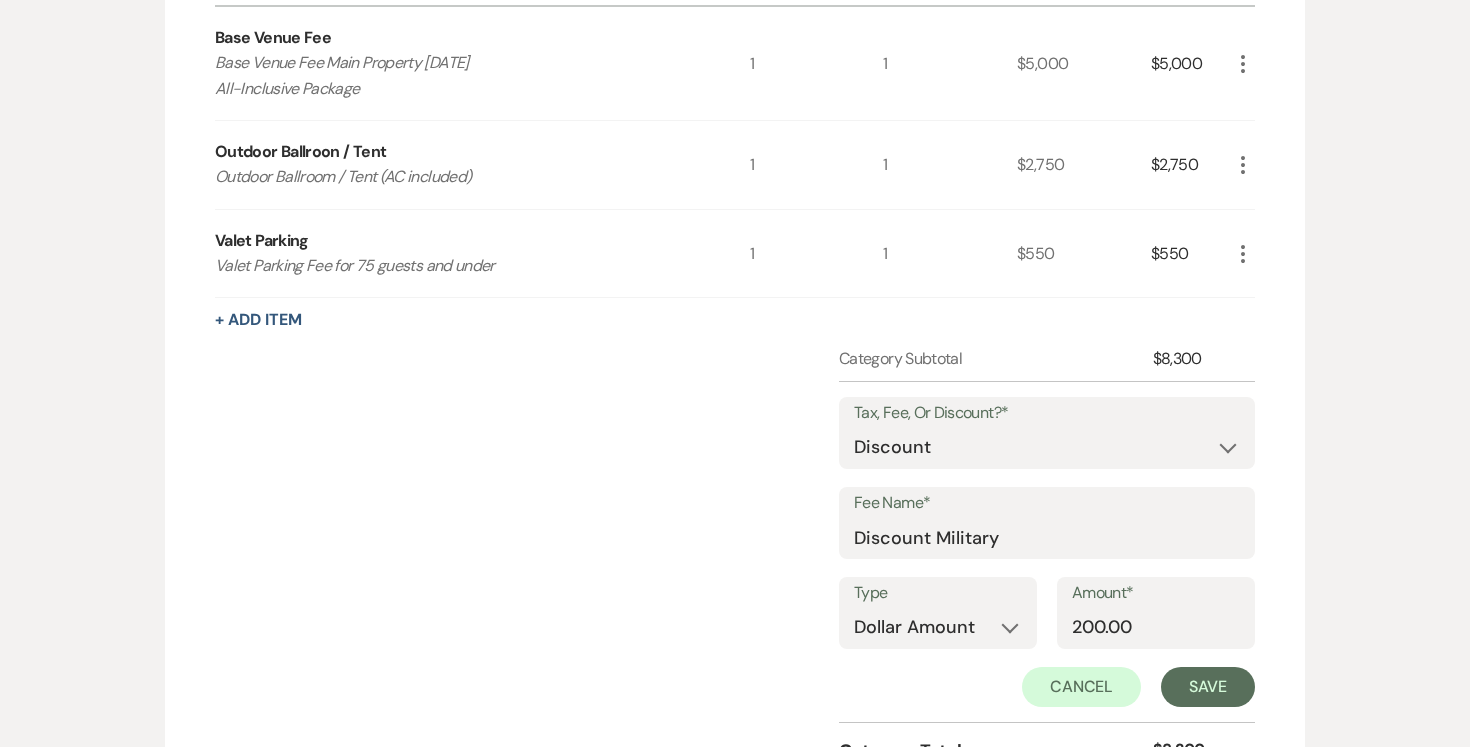 scroll, scrollTop: 780, scrollLeft: 0, axis: vertical 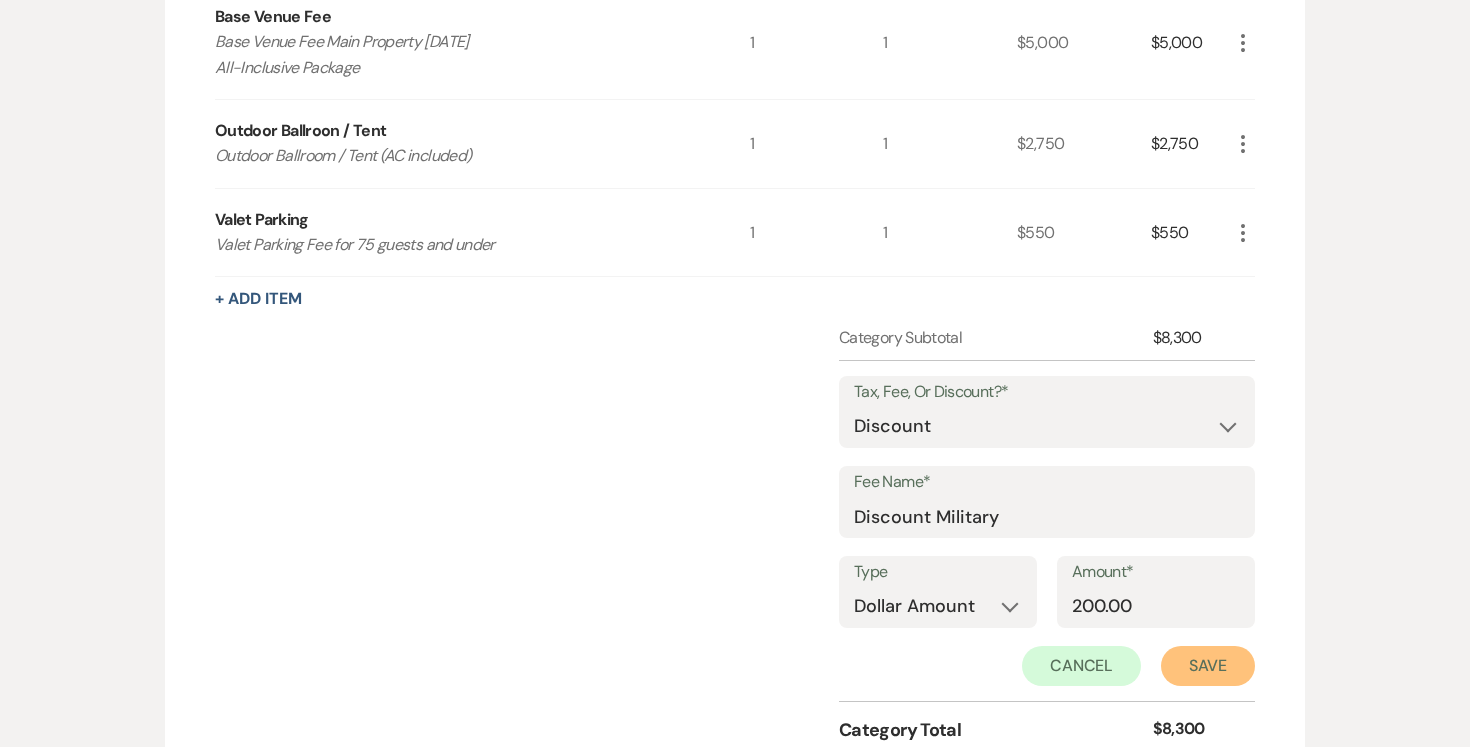 click on "Save" at bounding box center [1208, 666] 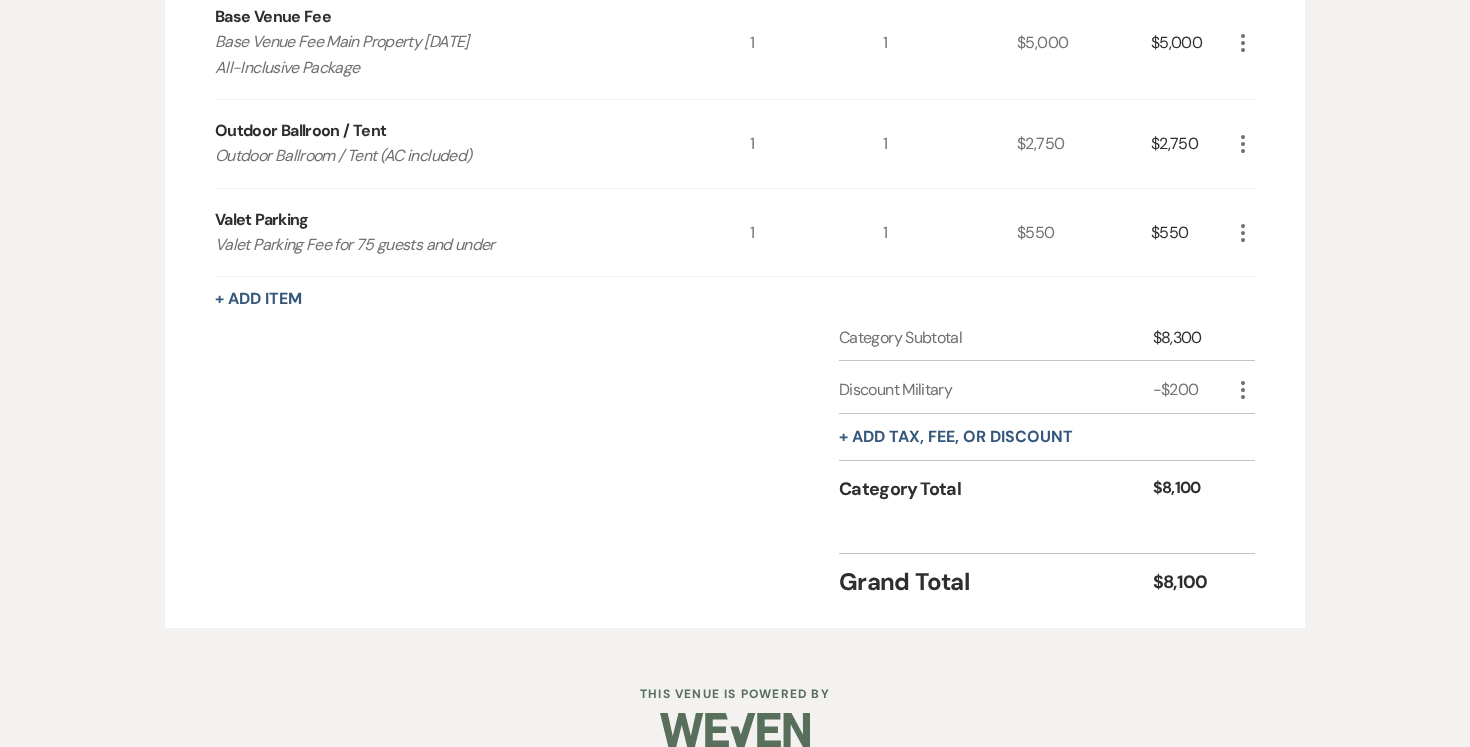 scroll, scrollTop: 783, scrollLeft: 0, axis: vertical 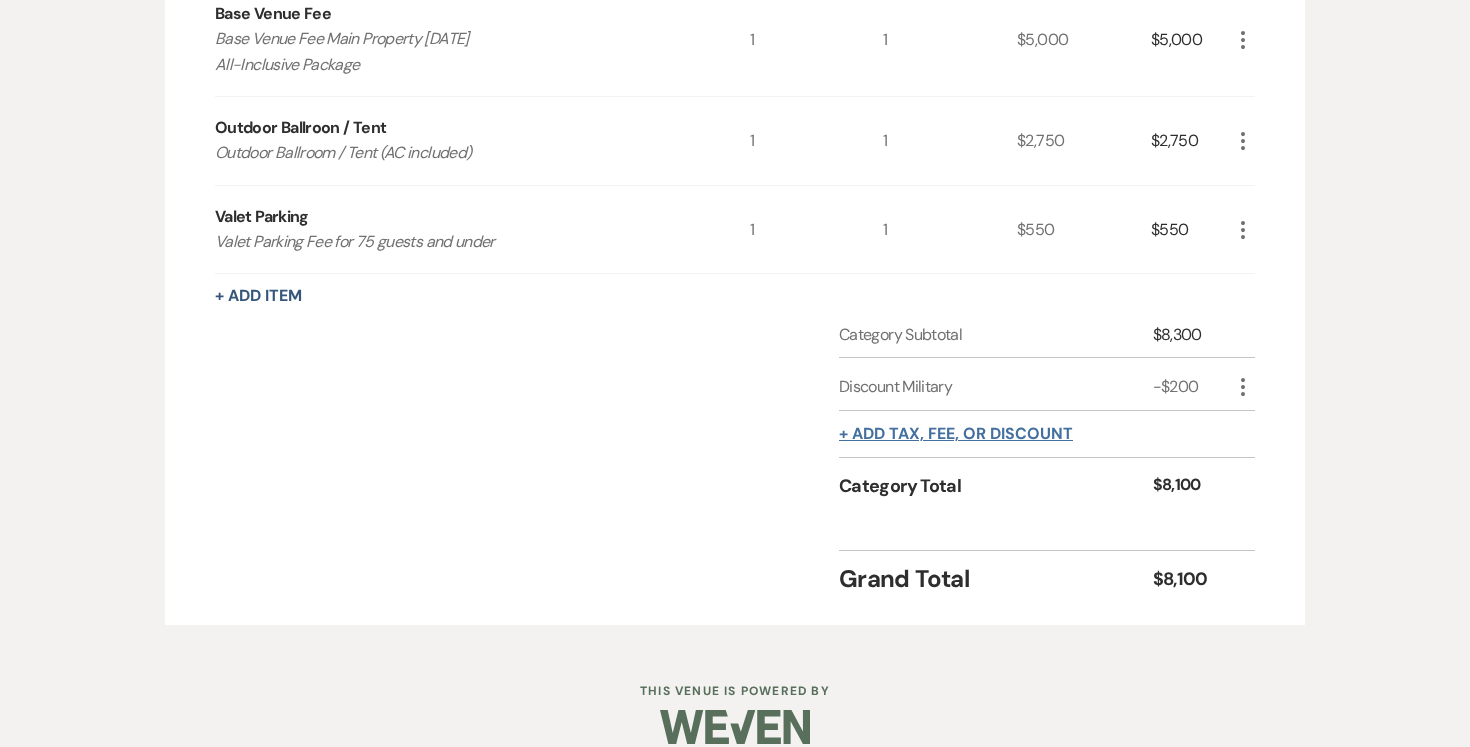 click on "+ Add tax, fee, or discount" at bounding box center (956, 434) 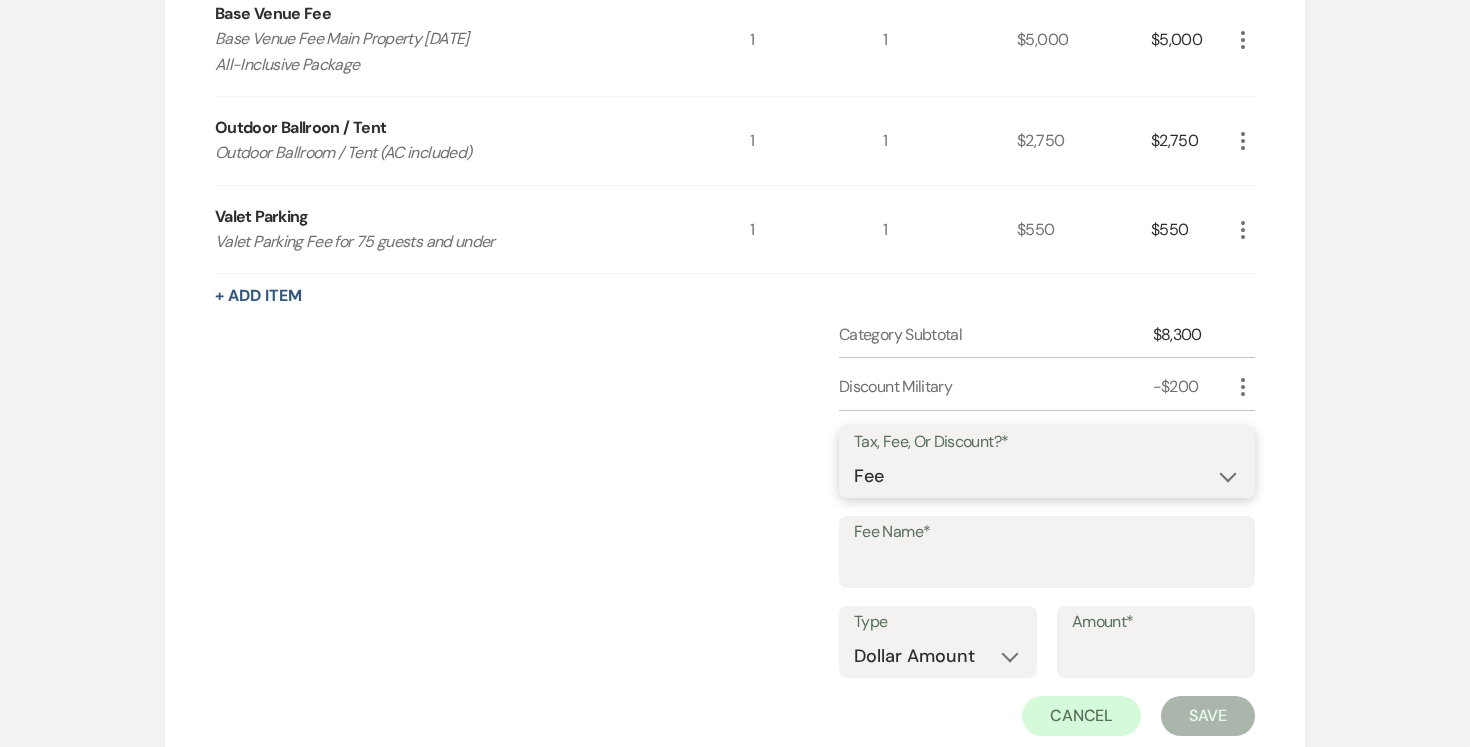 click on "Fee Discount Tax" at bounding box center [1047, 476] 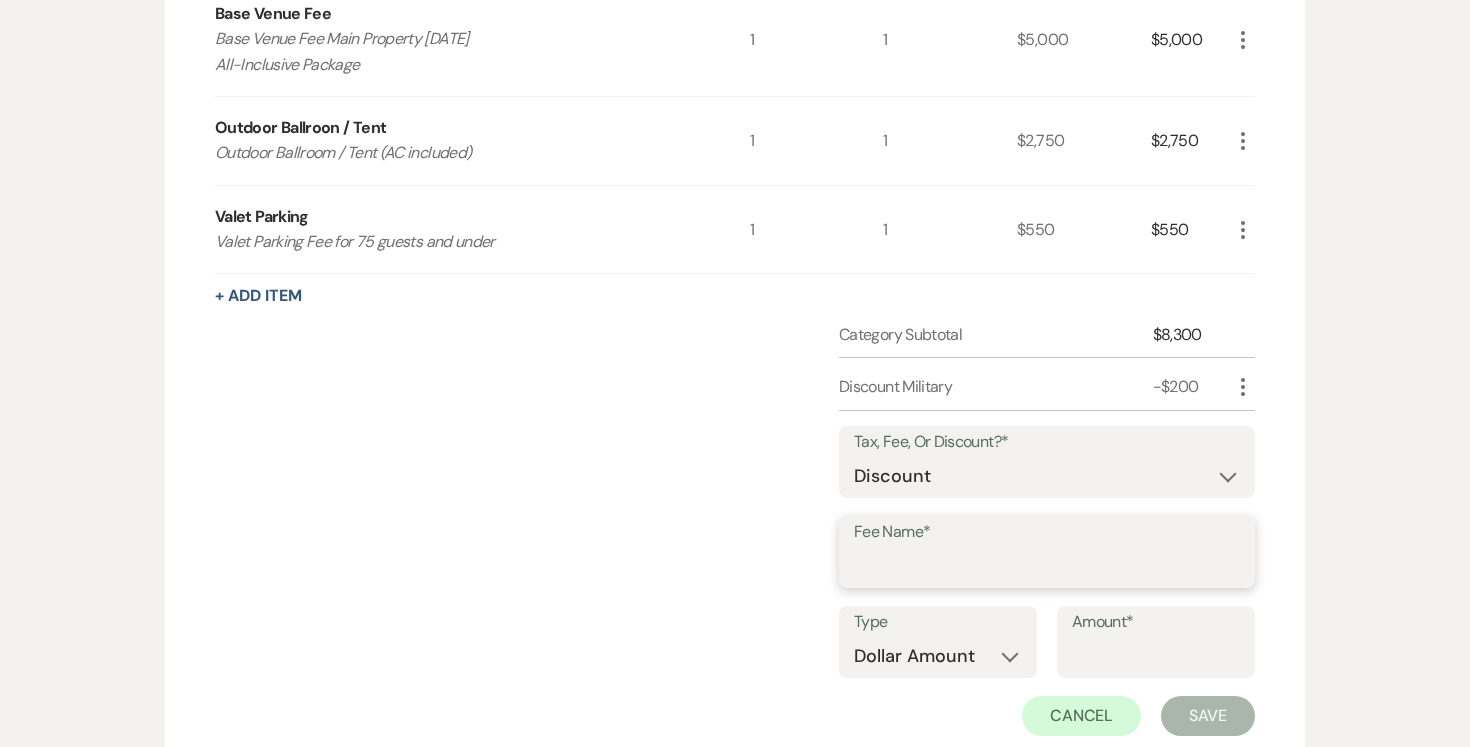 click on "Fee Name*" at bounding box center [1047, 566] 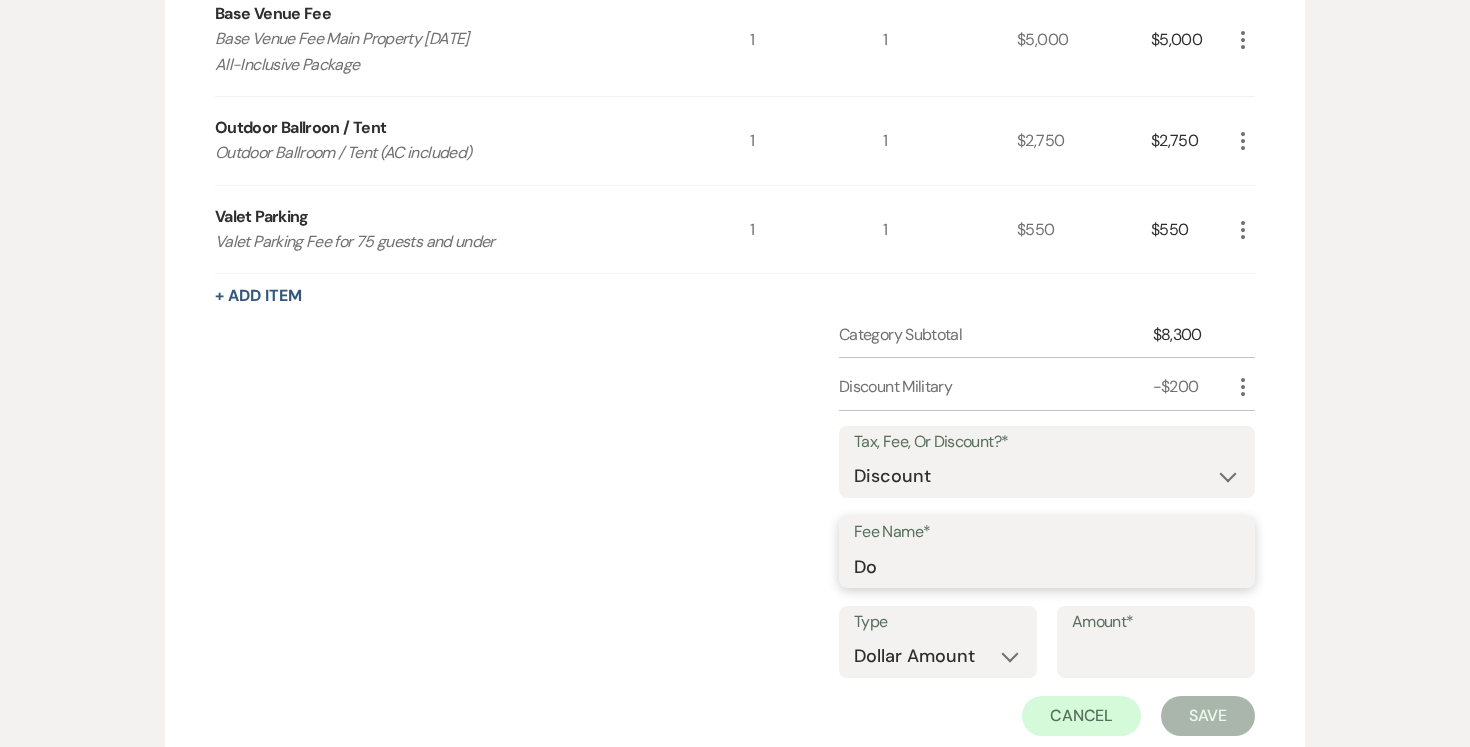 type on "D" 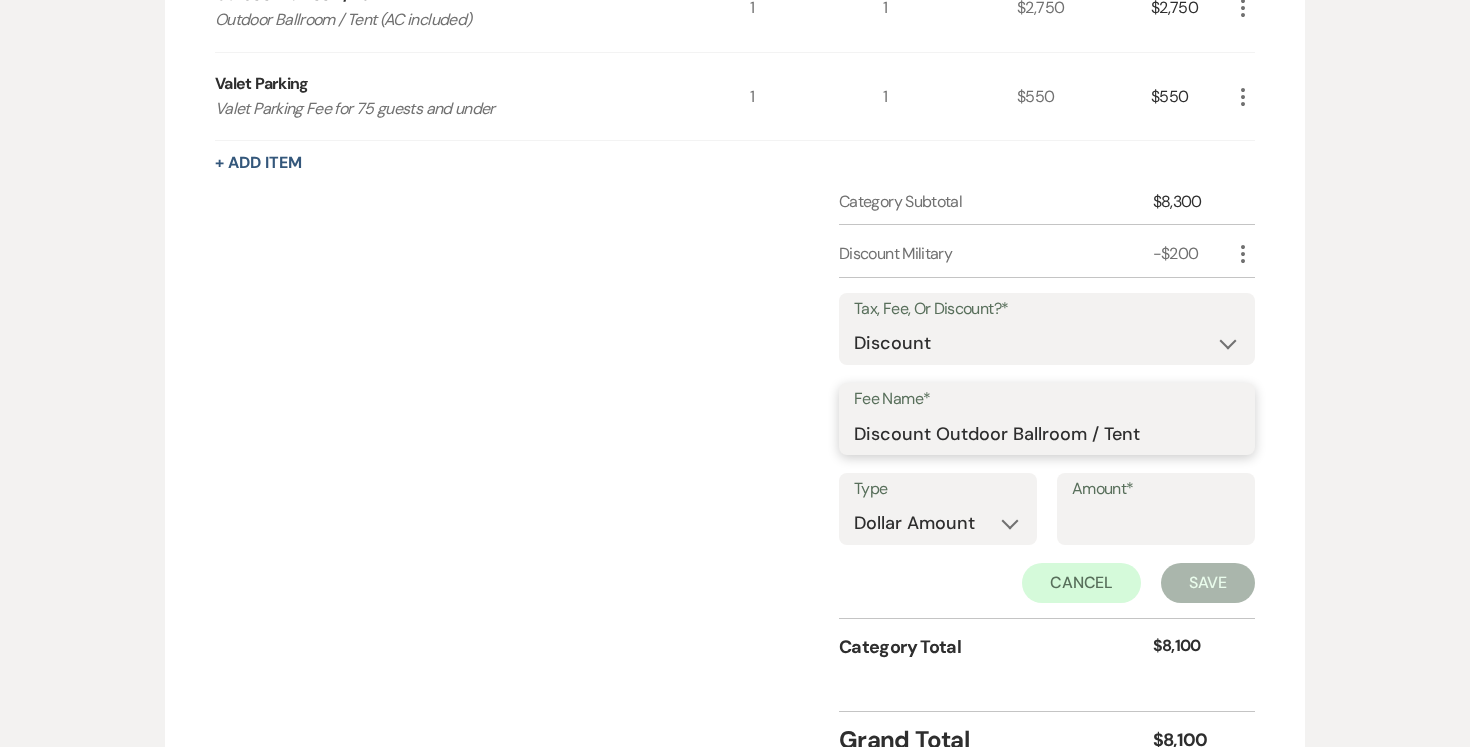 scroll, scrollTop: 921, scrollLeft: 0, axis: vertical 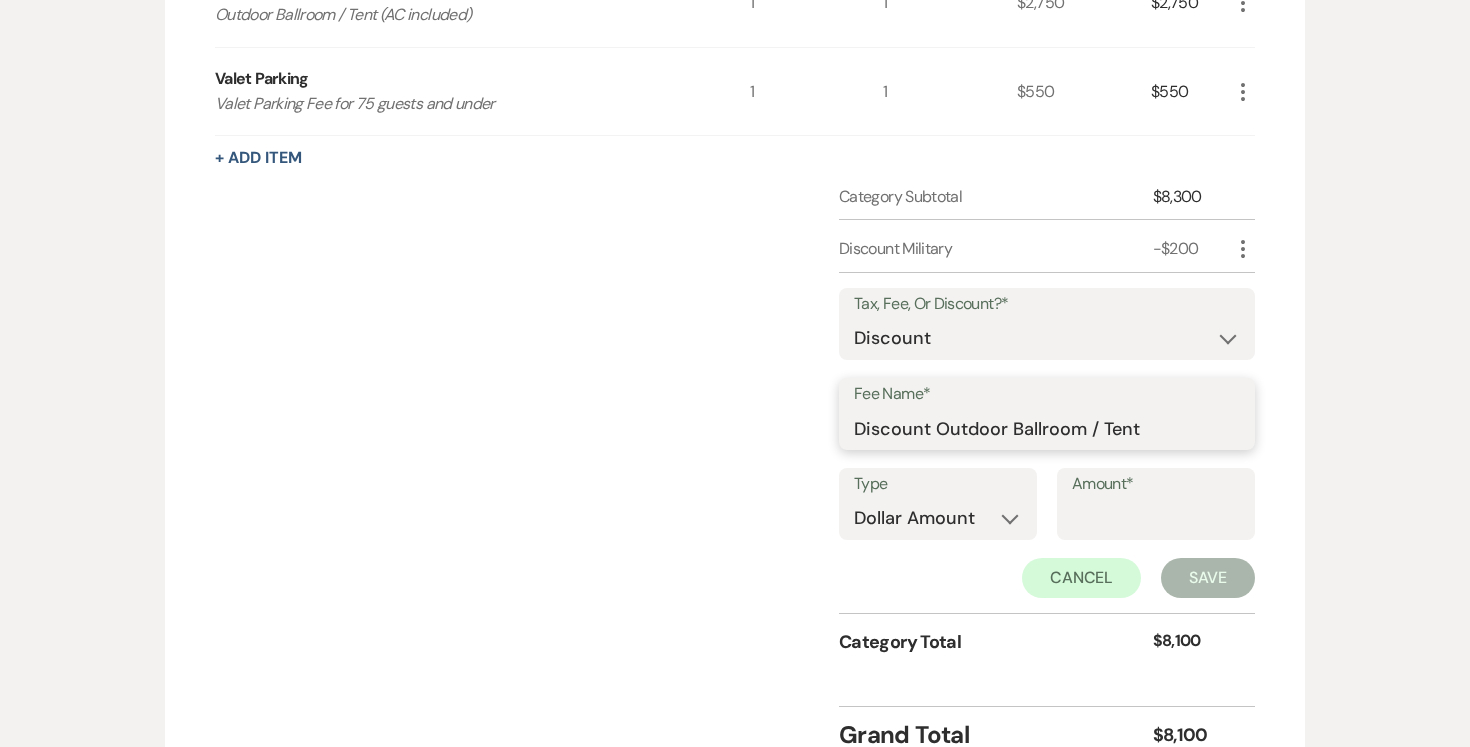 type on "Discount Outdoor Ballroom / Tent" 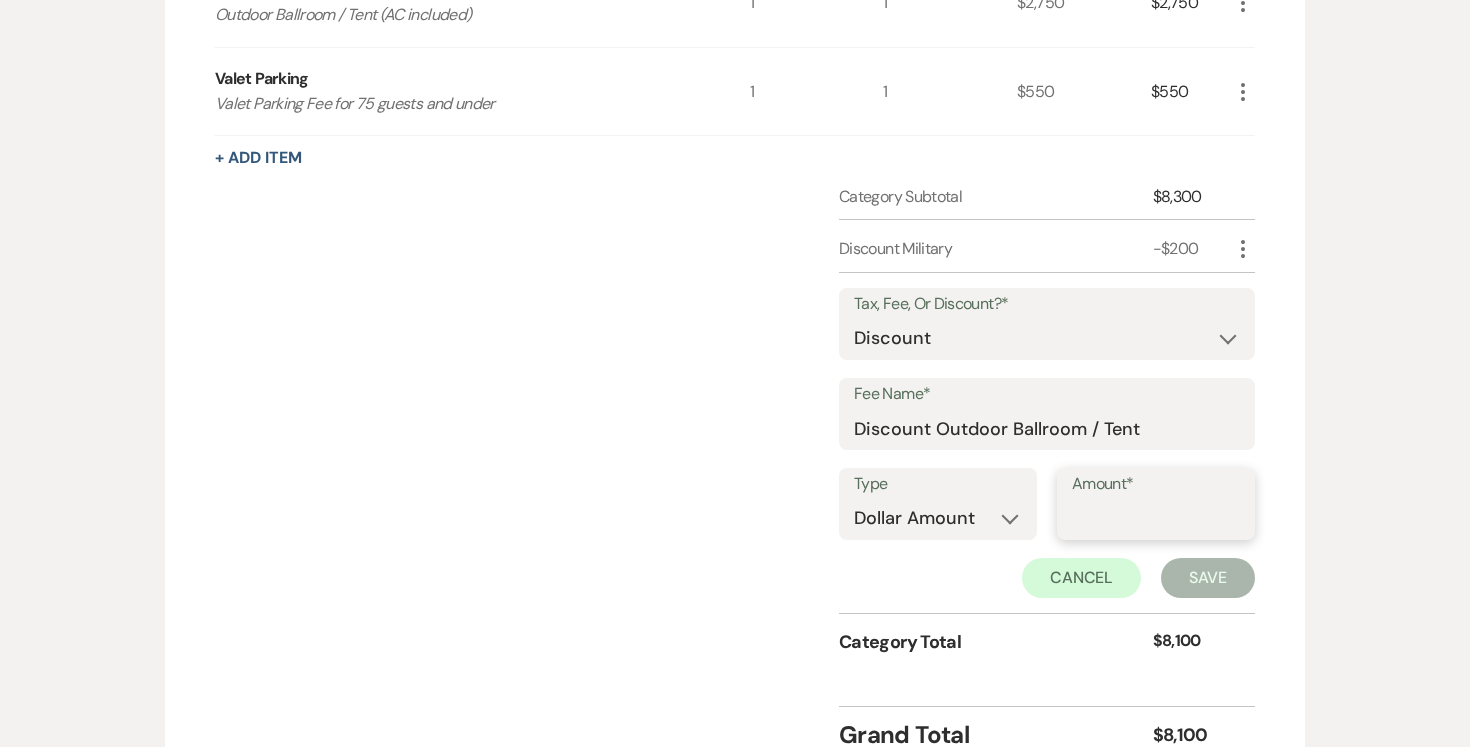 click on "Amount*" at bounding box center [1156, 518] 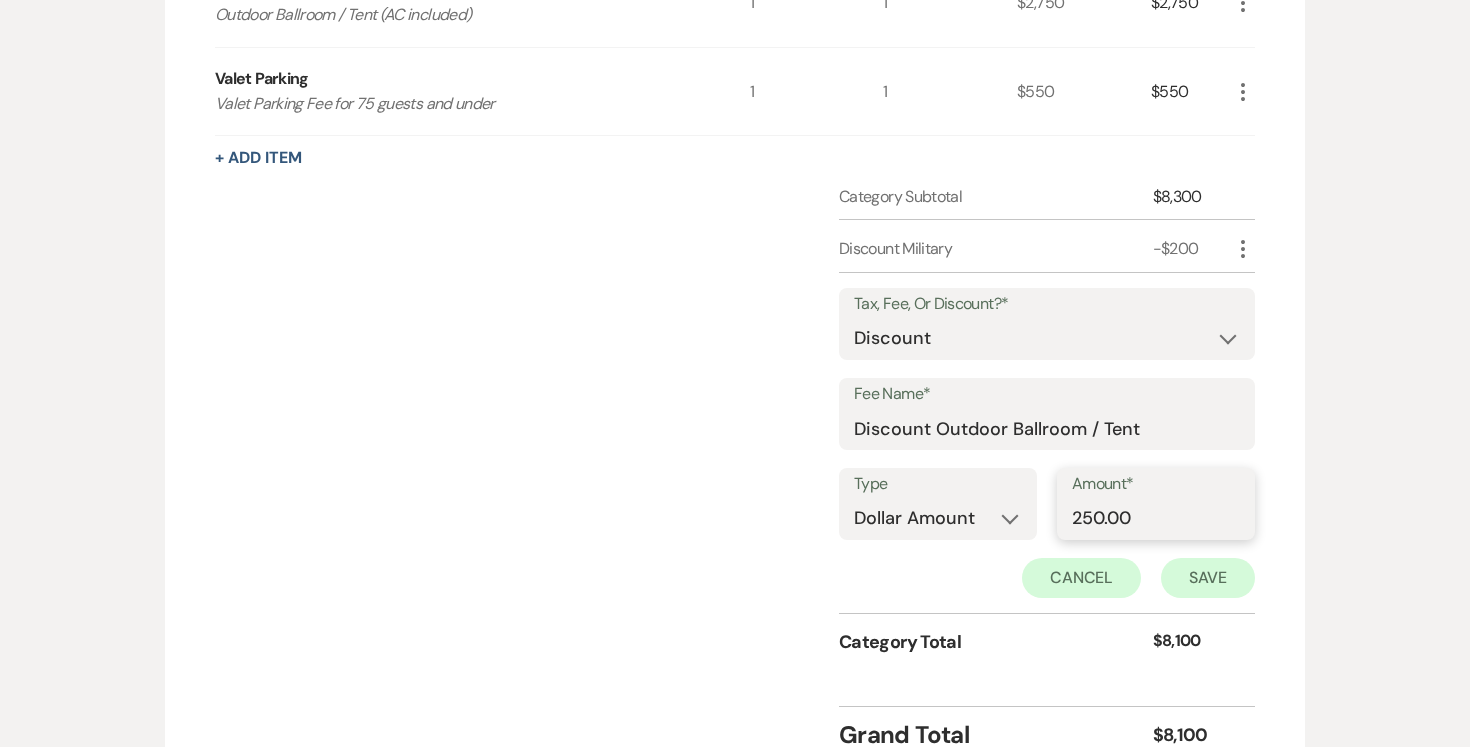 type on "250.00" 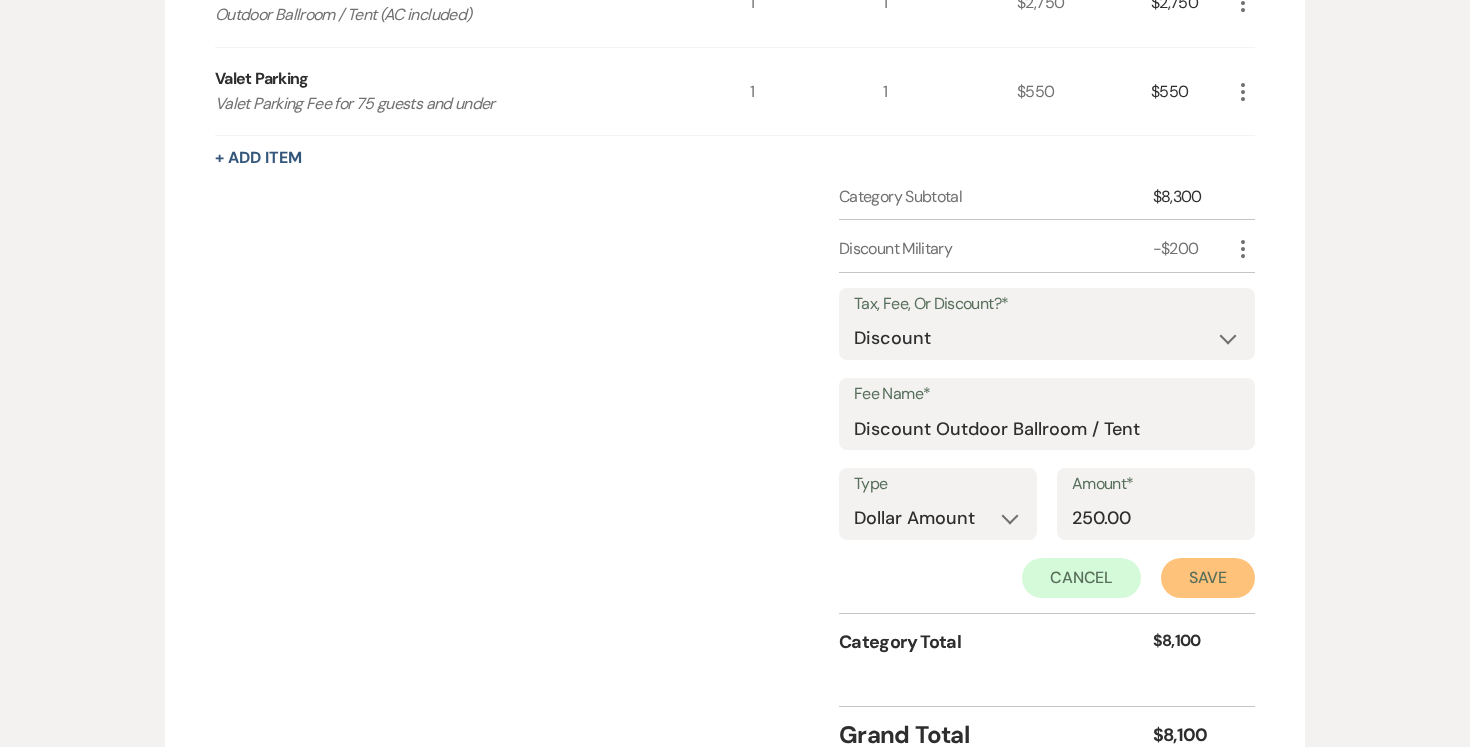 click on "Save" at bounding box center (1208, 578) 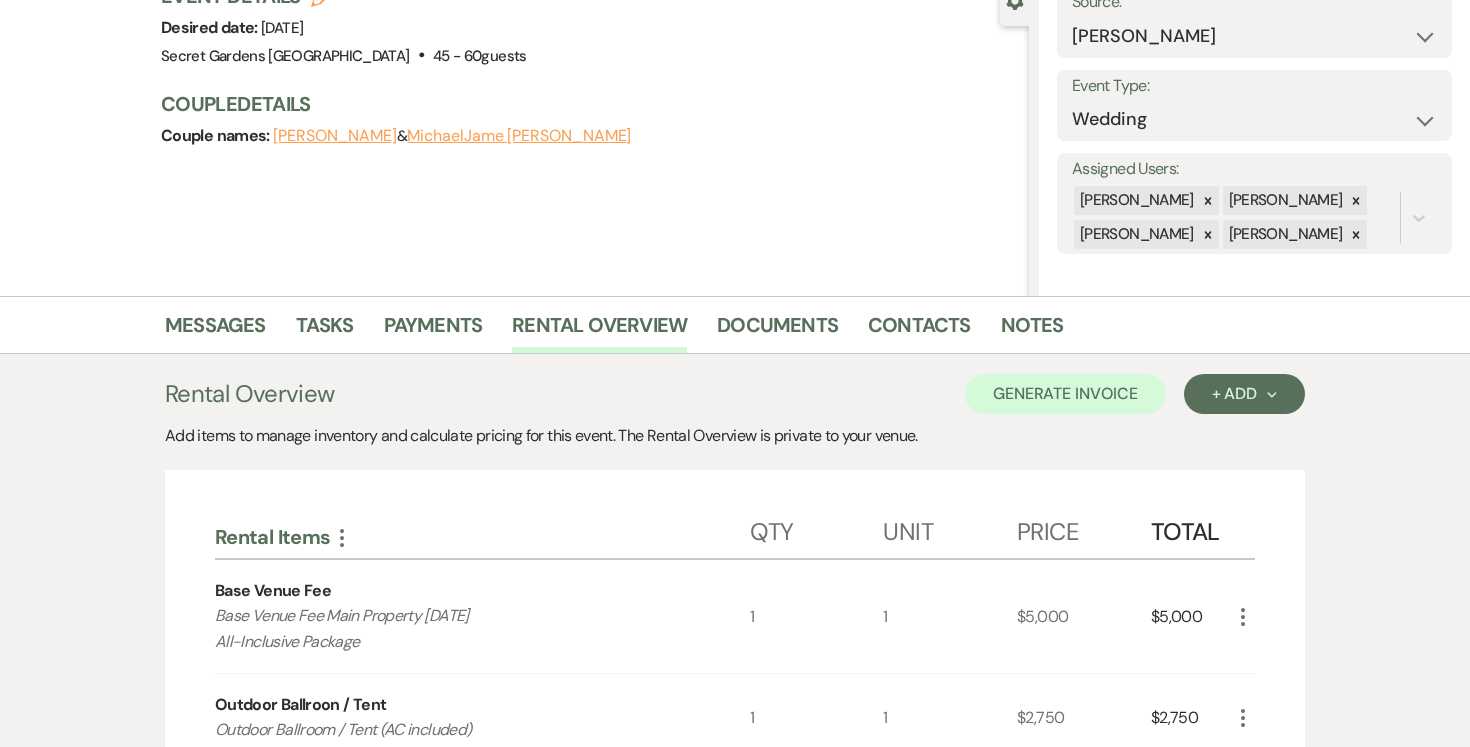scroll, scrollTop: 353, scrollLeft: 0, axis: vertical 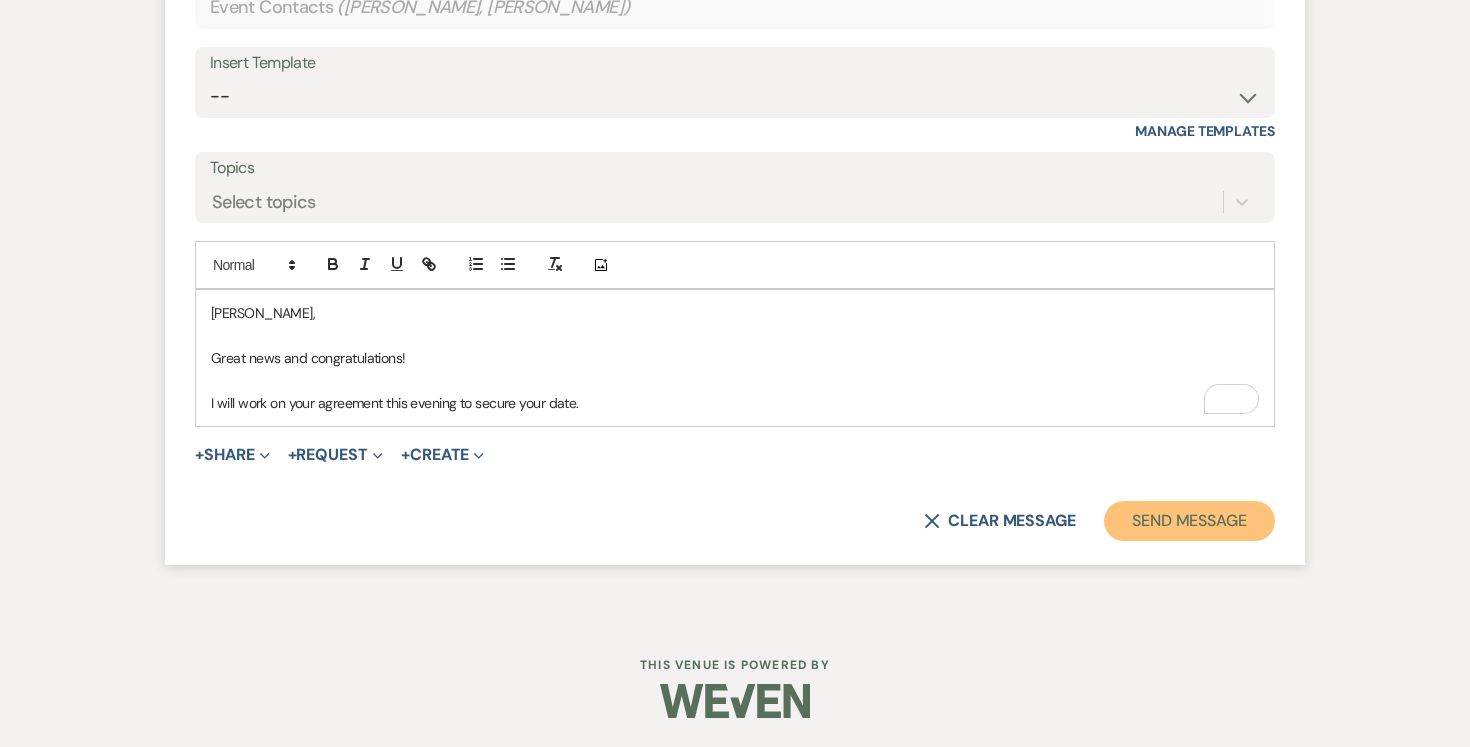 click on "Send Message" at bounding box center (1189, 521) 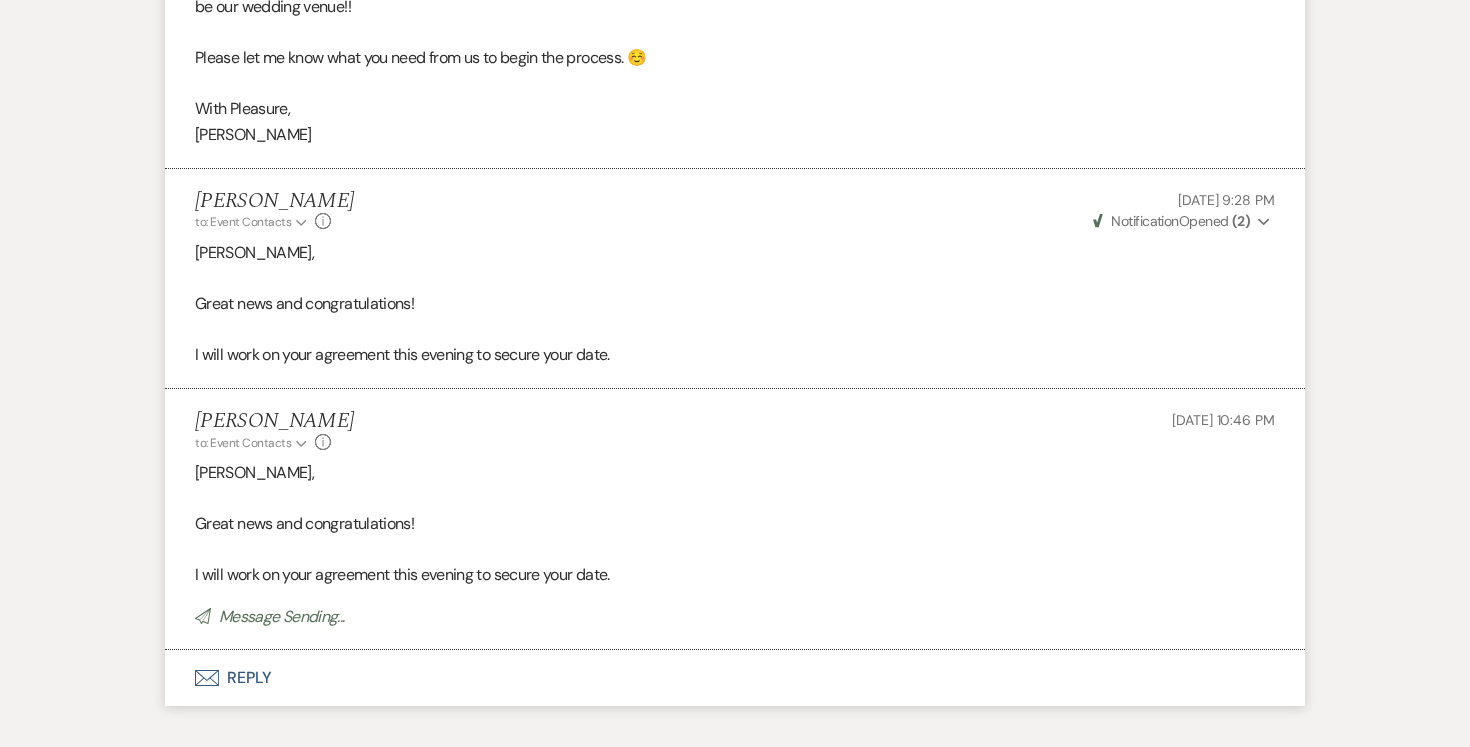 scroll, scrollTop: 1769, scrollLeft: 0, axis: vertical 